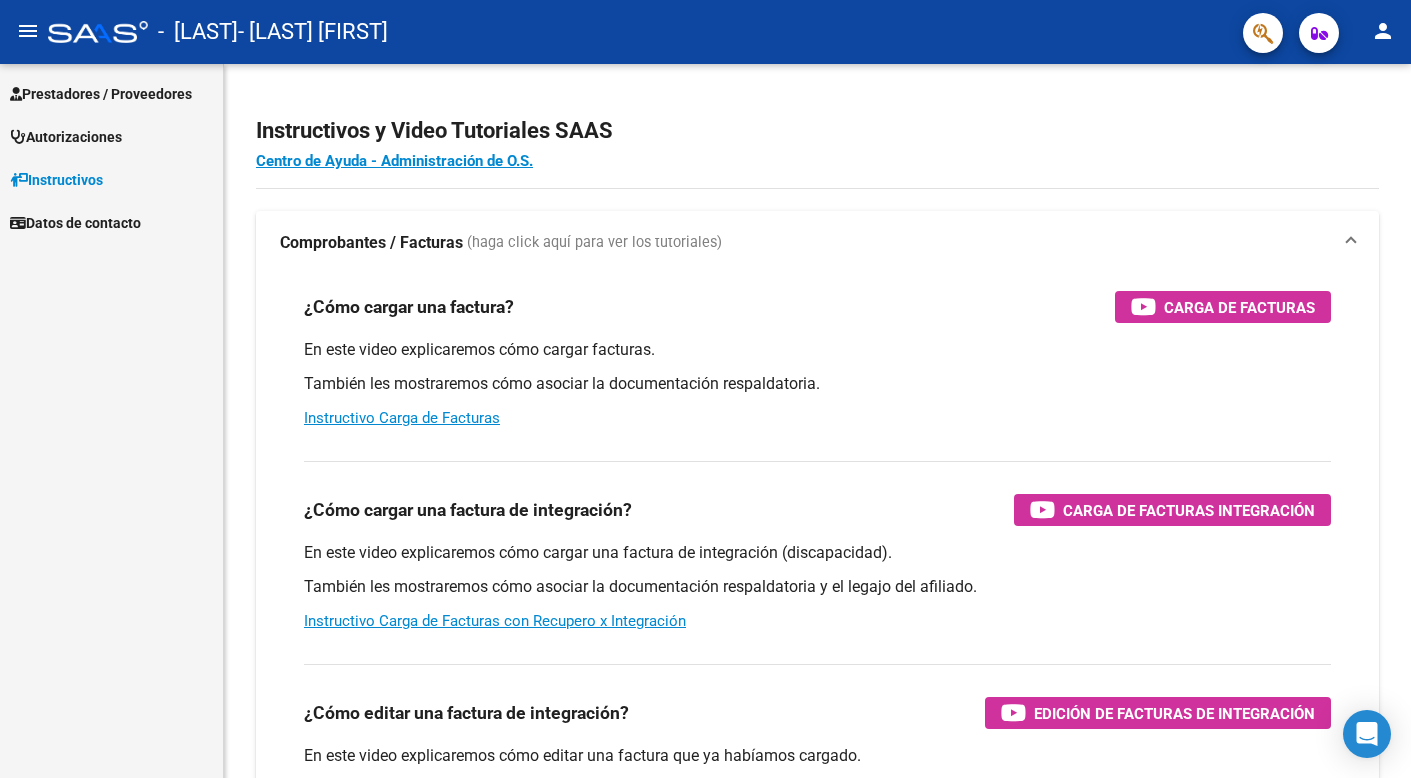 scroll, scrollTop: 0, scrollLeft: 0, axis: both 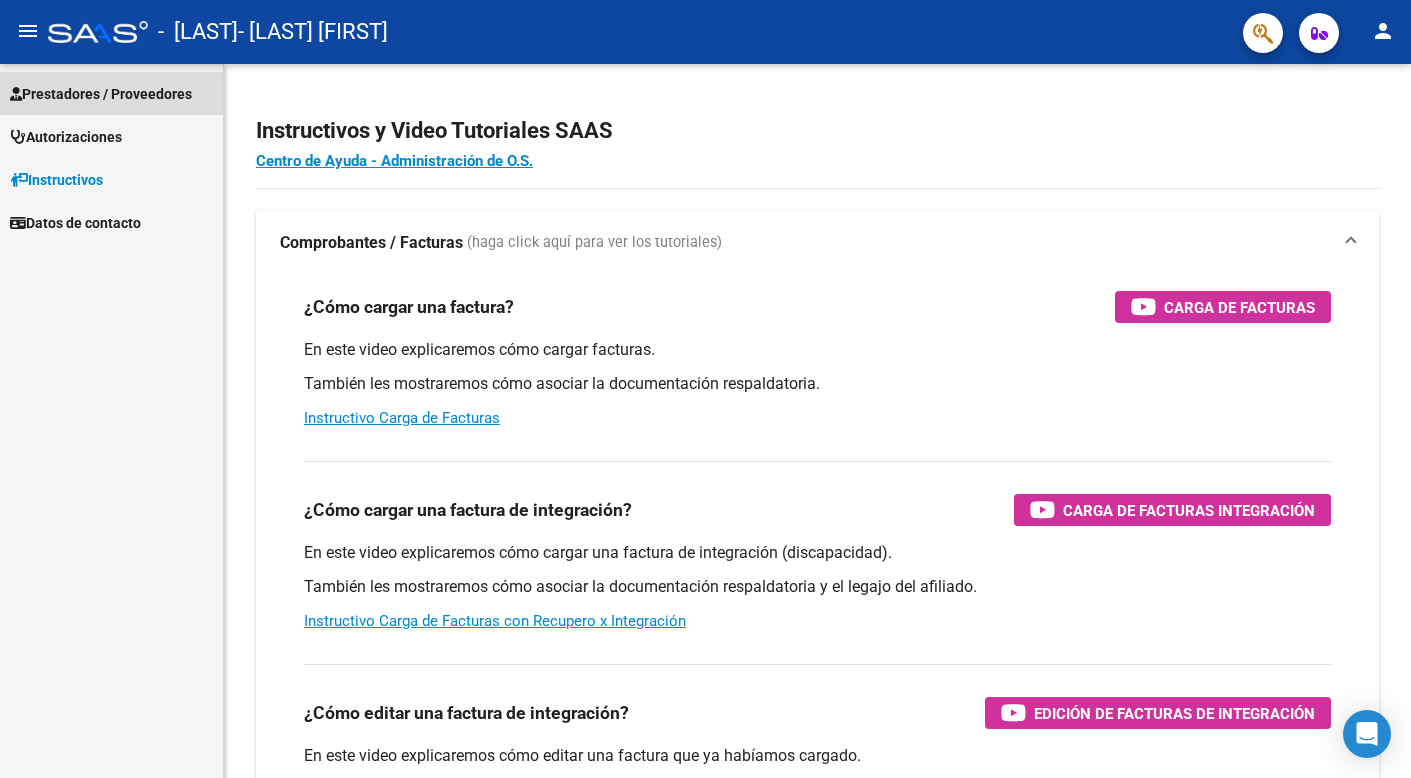click on "Prestadores / Proveedores" at bounding box center [101, 94] 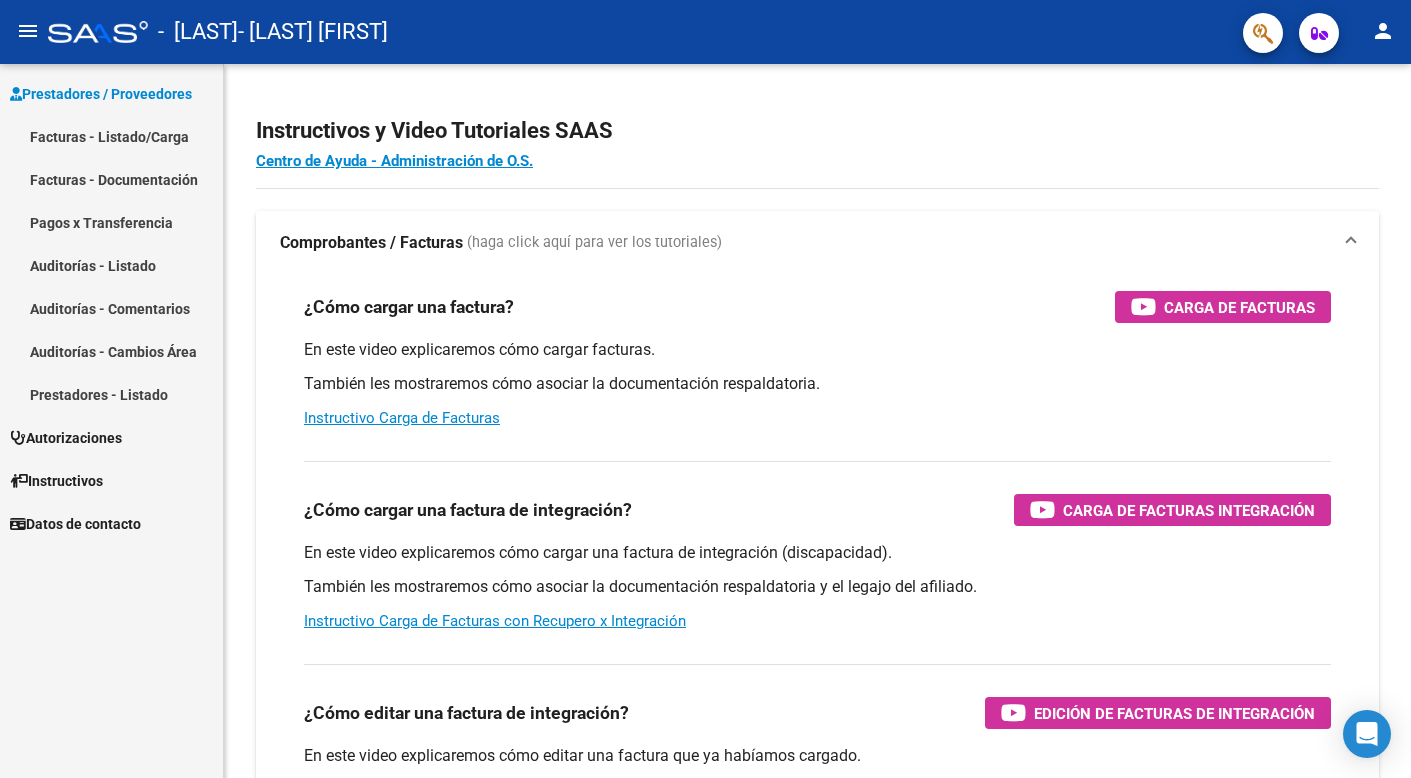 click on "Facturas - Listado/Carga" at bounding box center [111, 136] 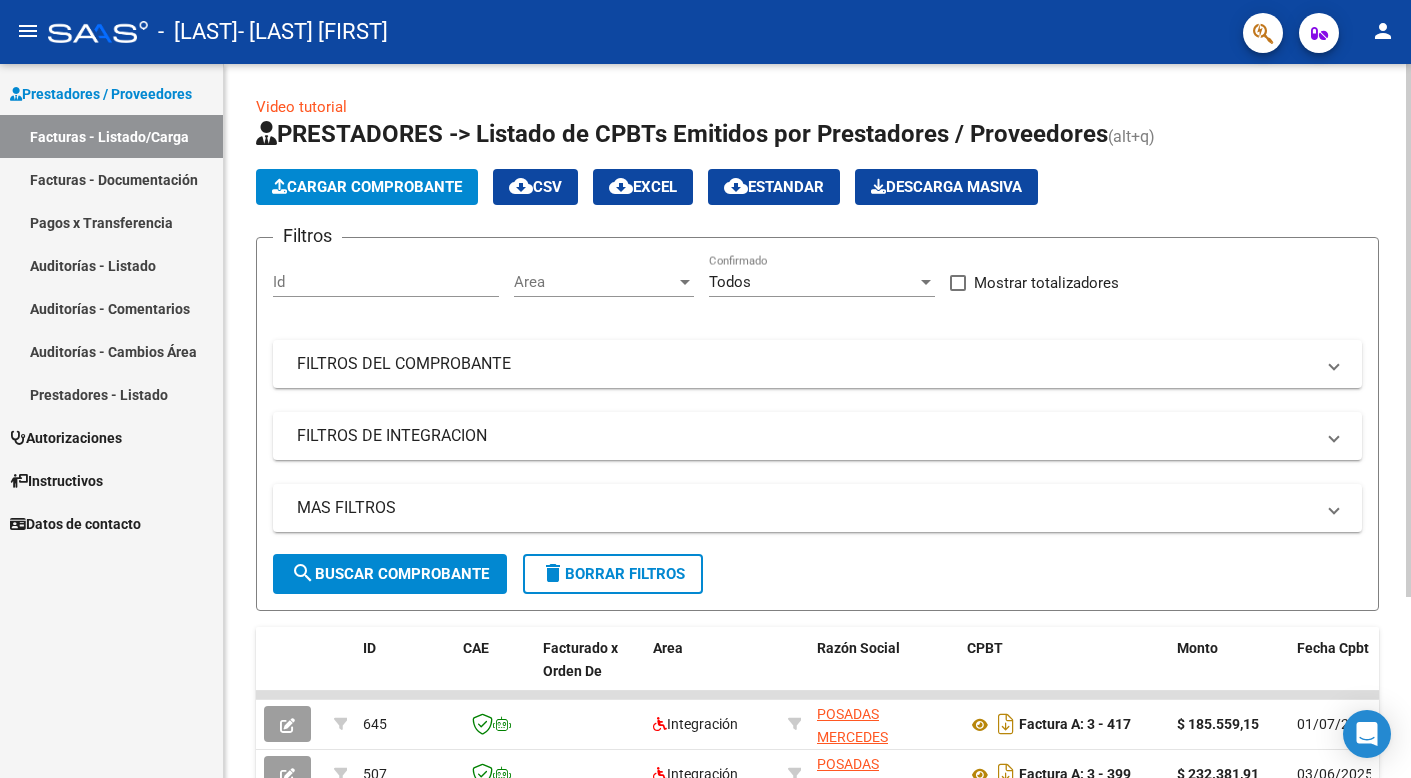click on "Cargar Comprobante" 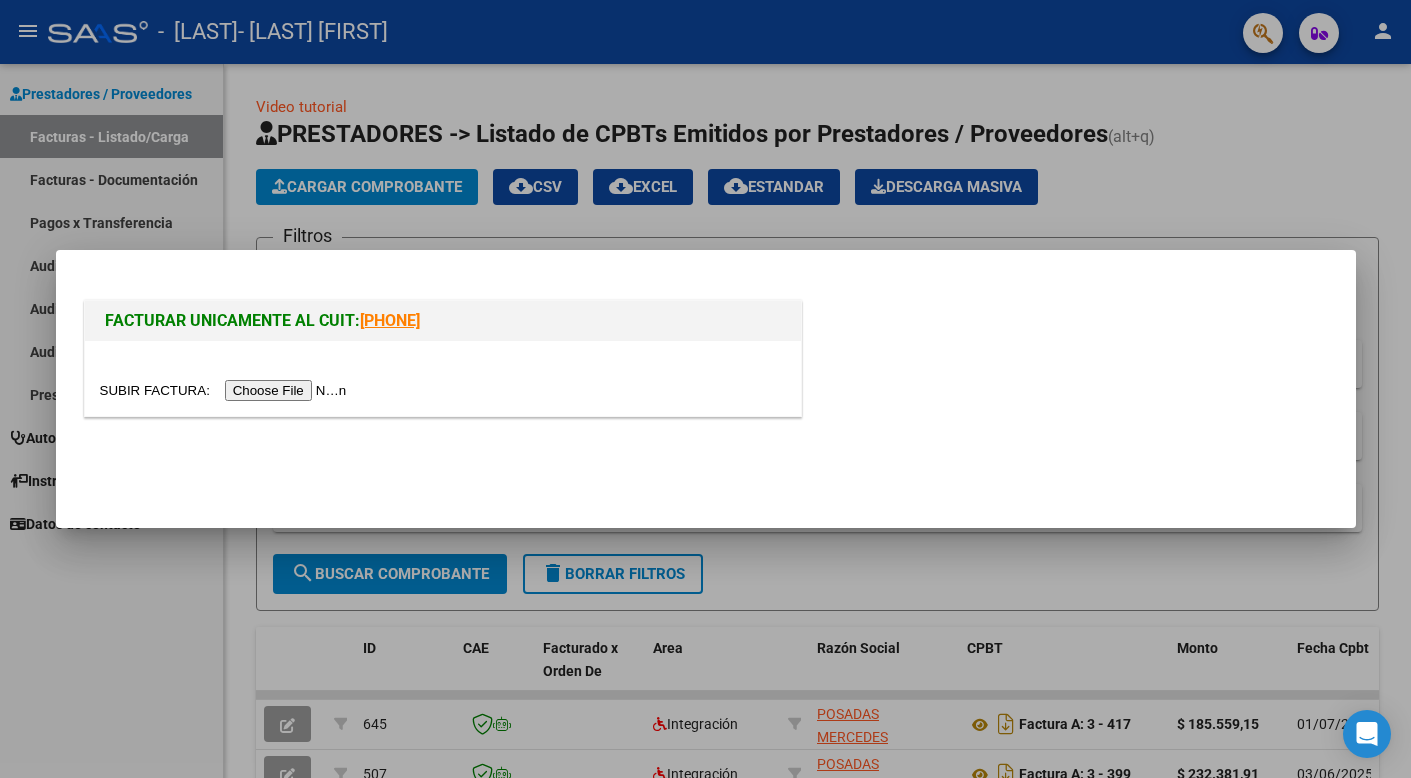 click at bounding box center [226, 390] 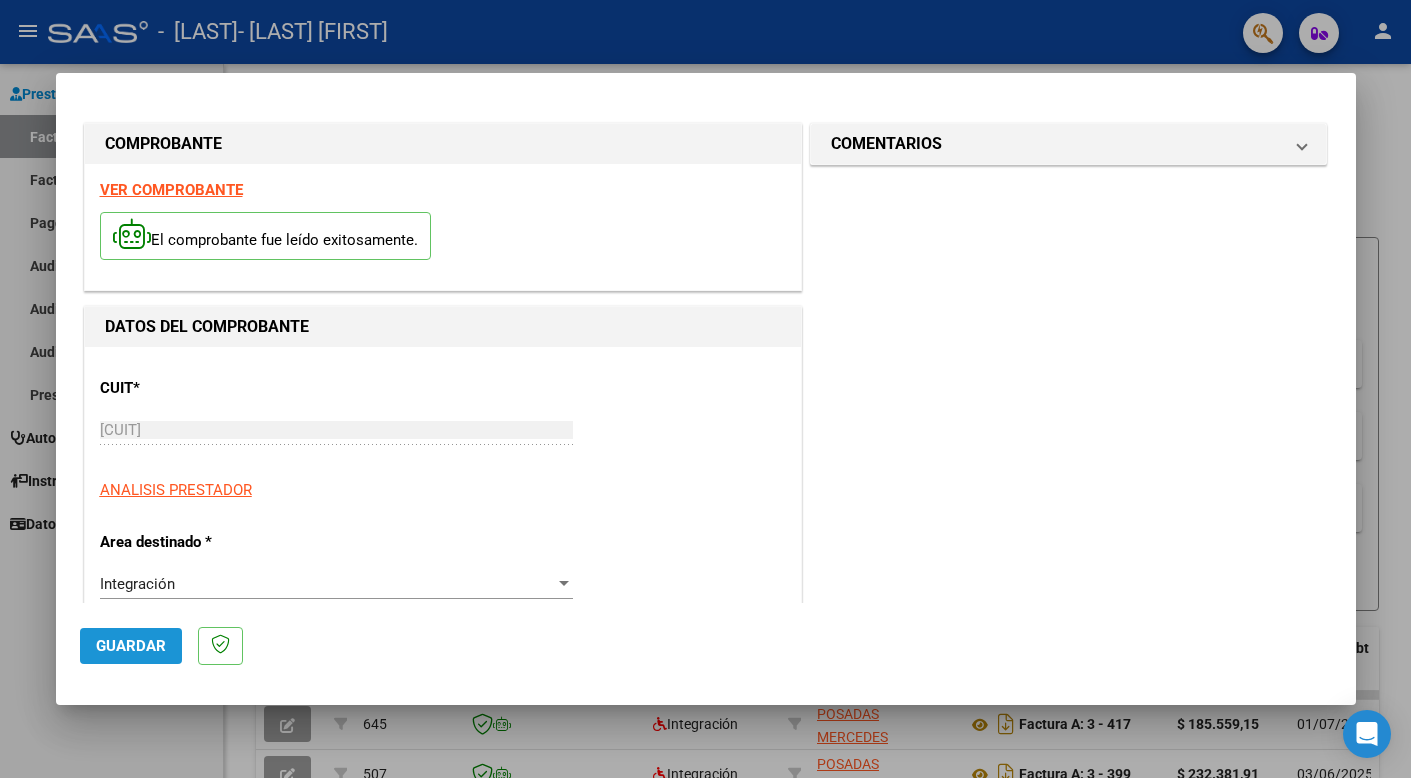 click on "Guardar" 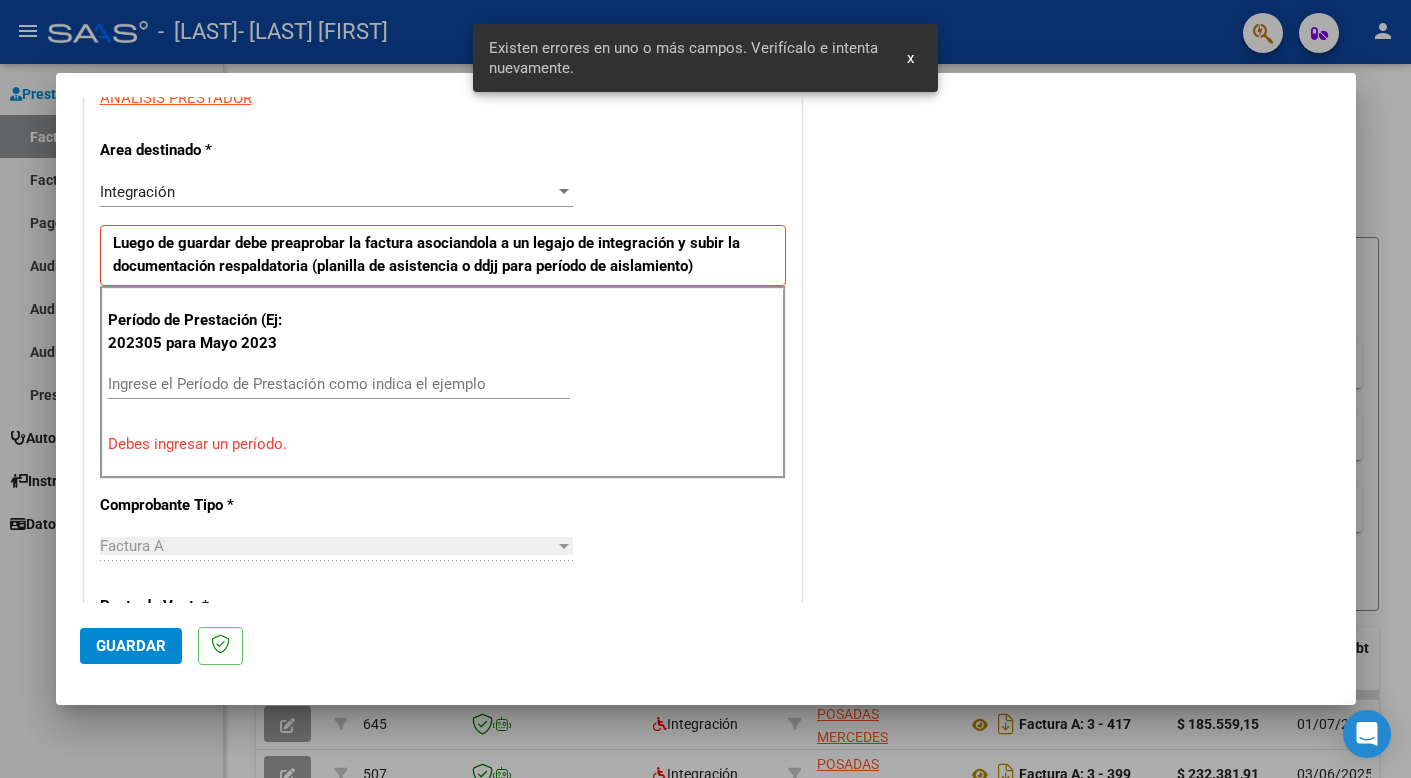 scroll, scrollTop: 404, scrollLeft: 0, axis: vertical 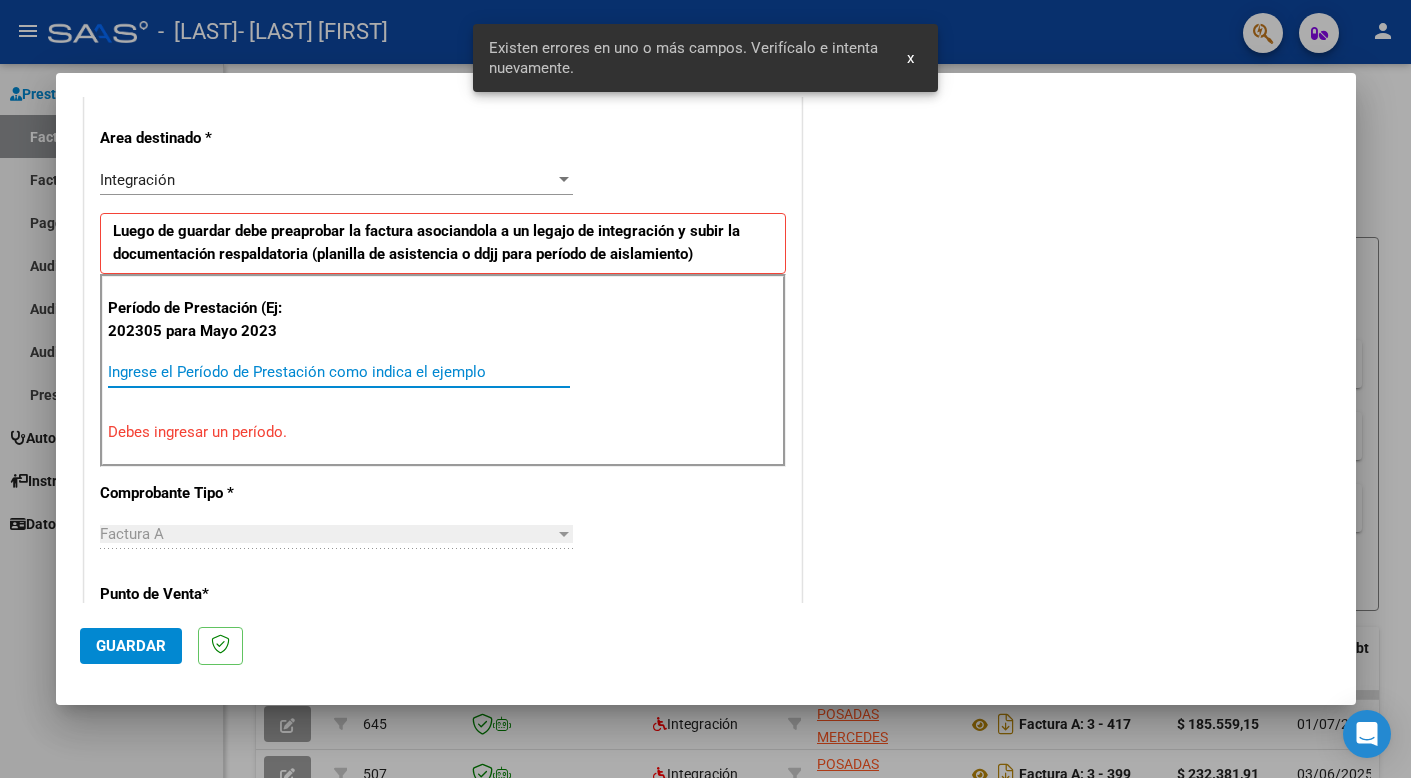 click on "Ingrese el Período de Prestación como indica el ejemplo" at bounding box center [339, 372] 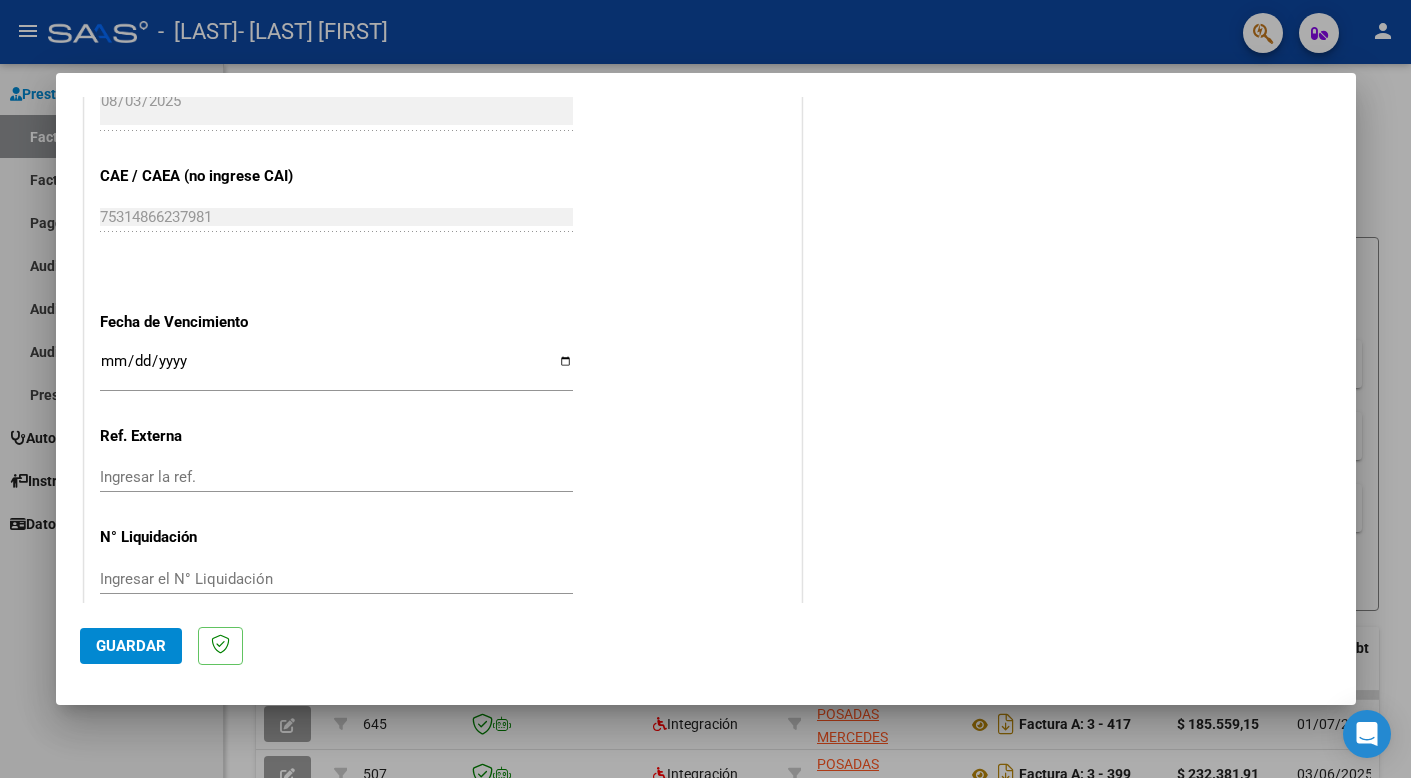 scroll, scrollTop: 1213, scrollLeft: 0, axis: vertical 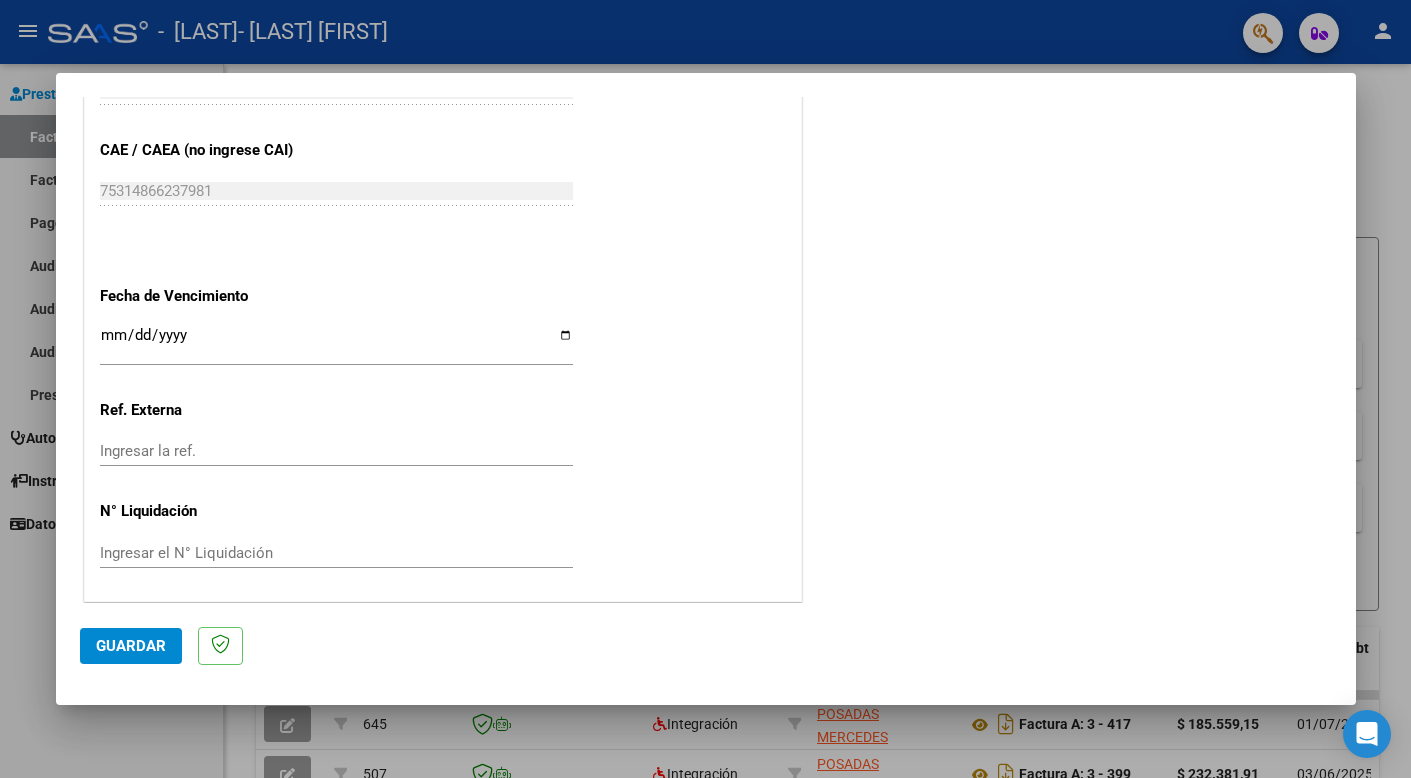 type on "202507" 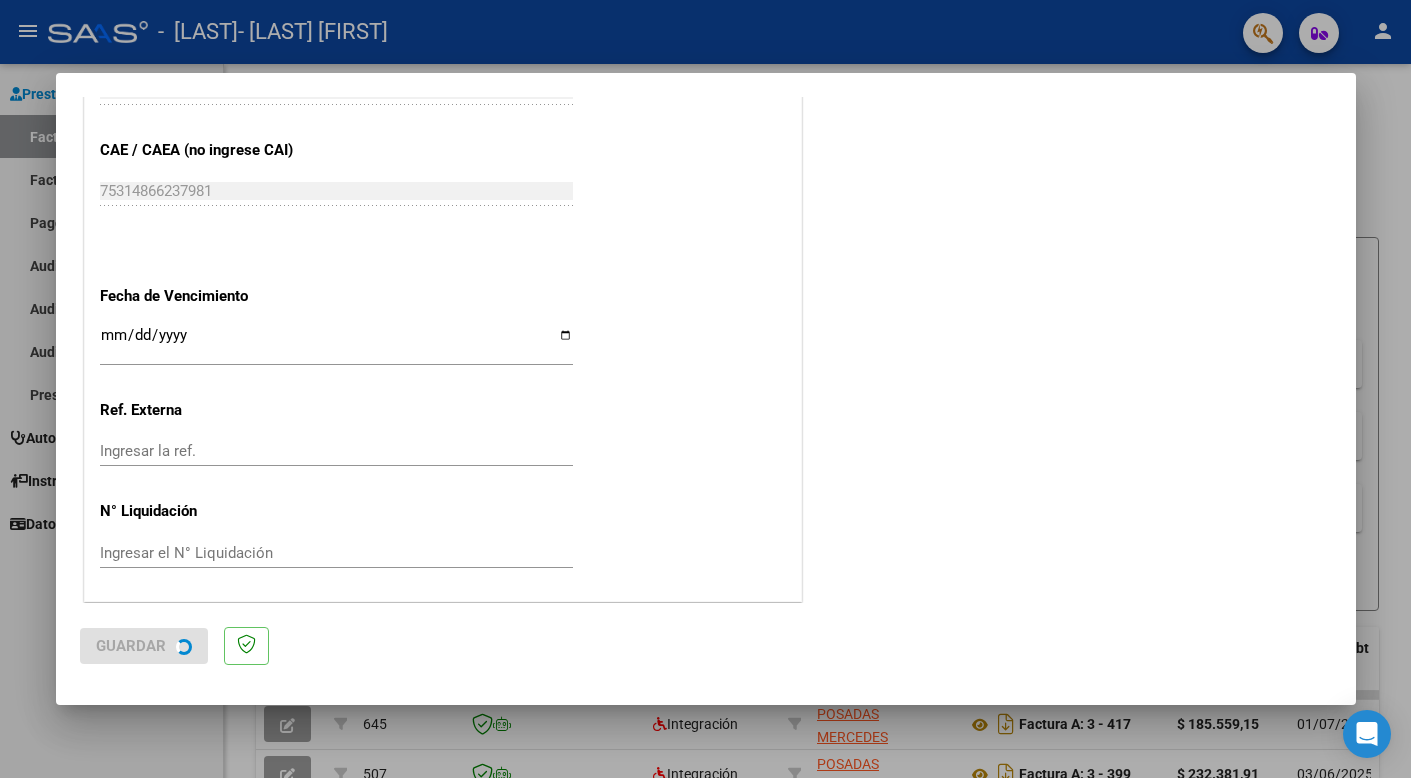 scroll, scrollTop: 0, scrollLeft: 0, axis: both 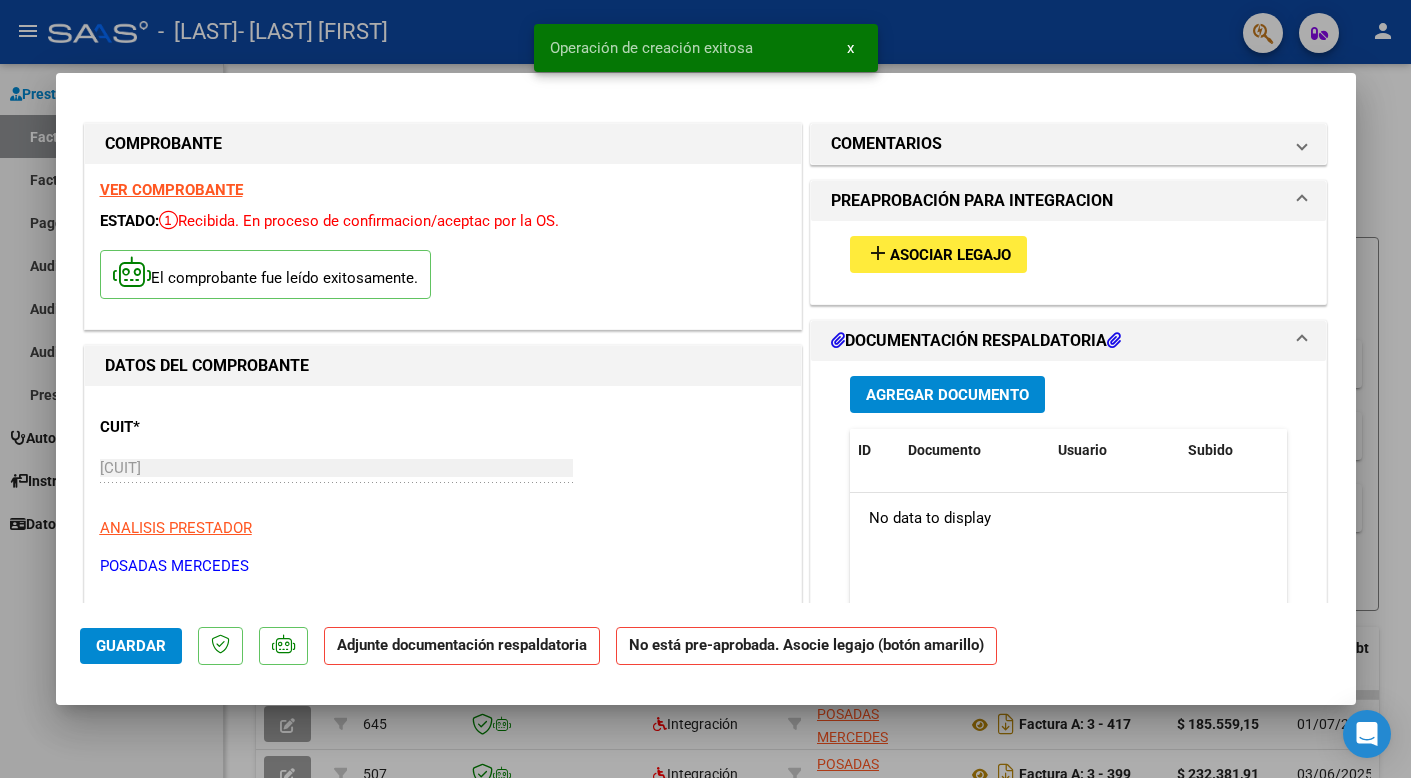 click on "Asociar Legajo" at bounding box center [950, 255] 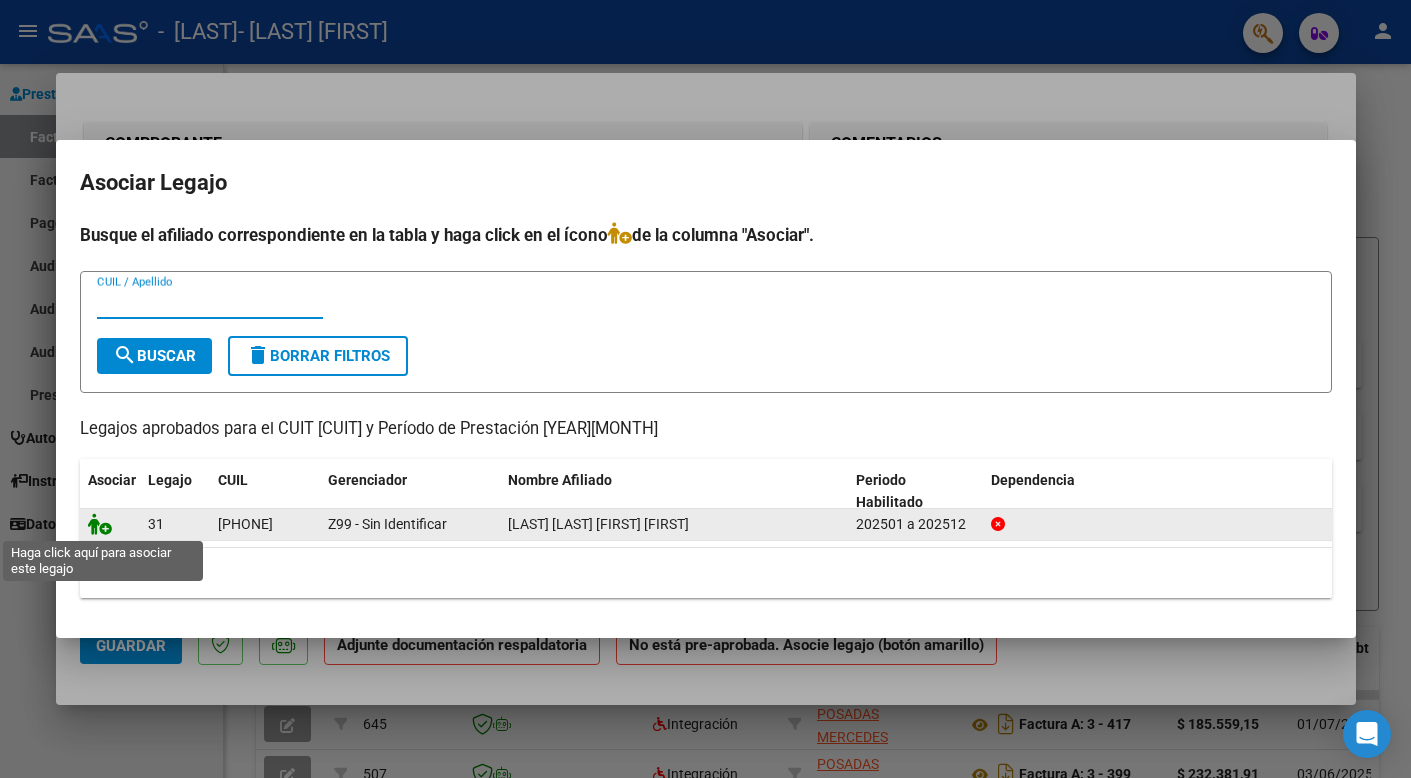 click 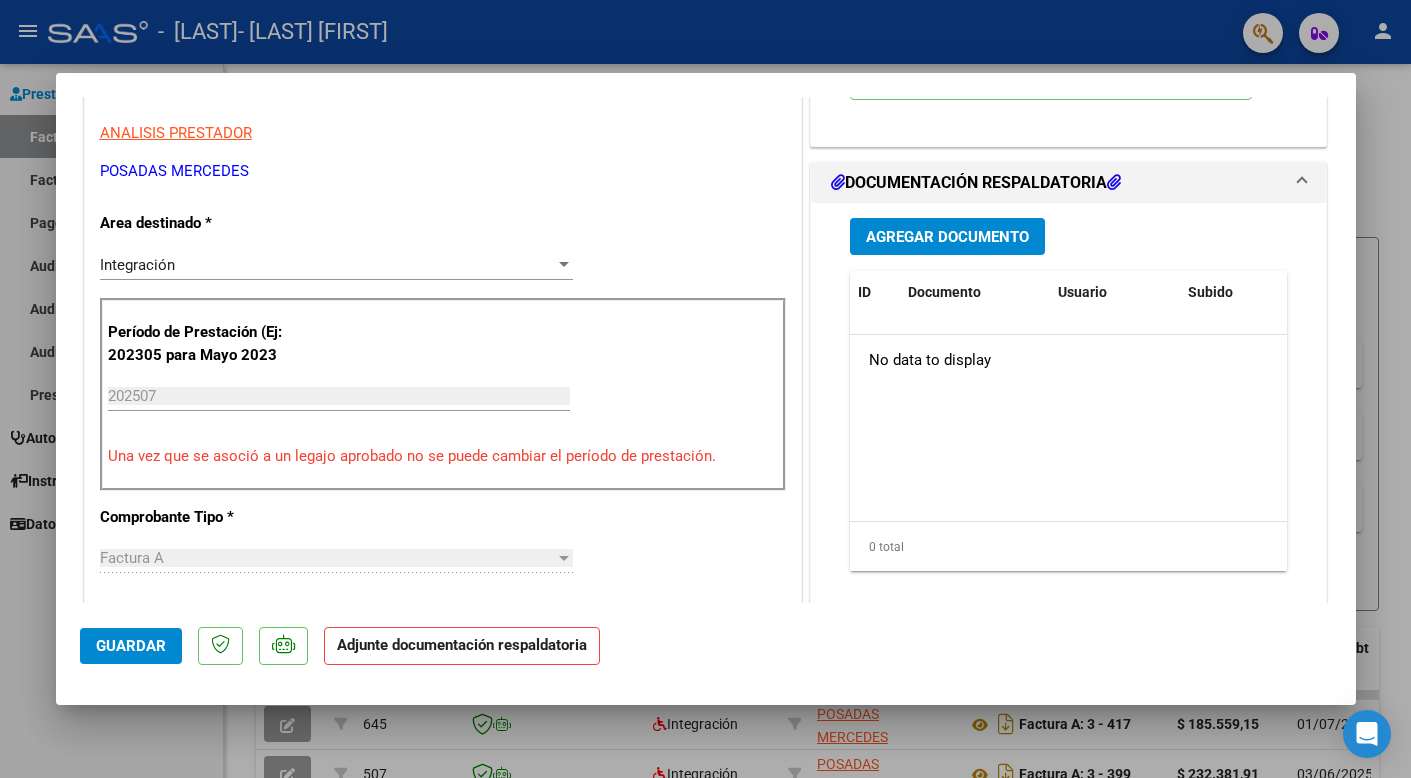 scroll, scrollTop: 409, scrollLeft: 0, axis: vertical 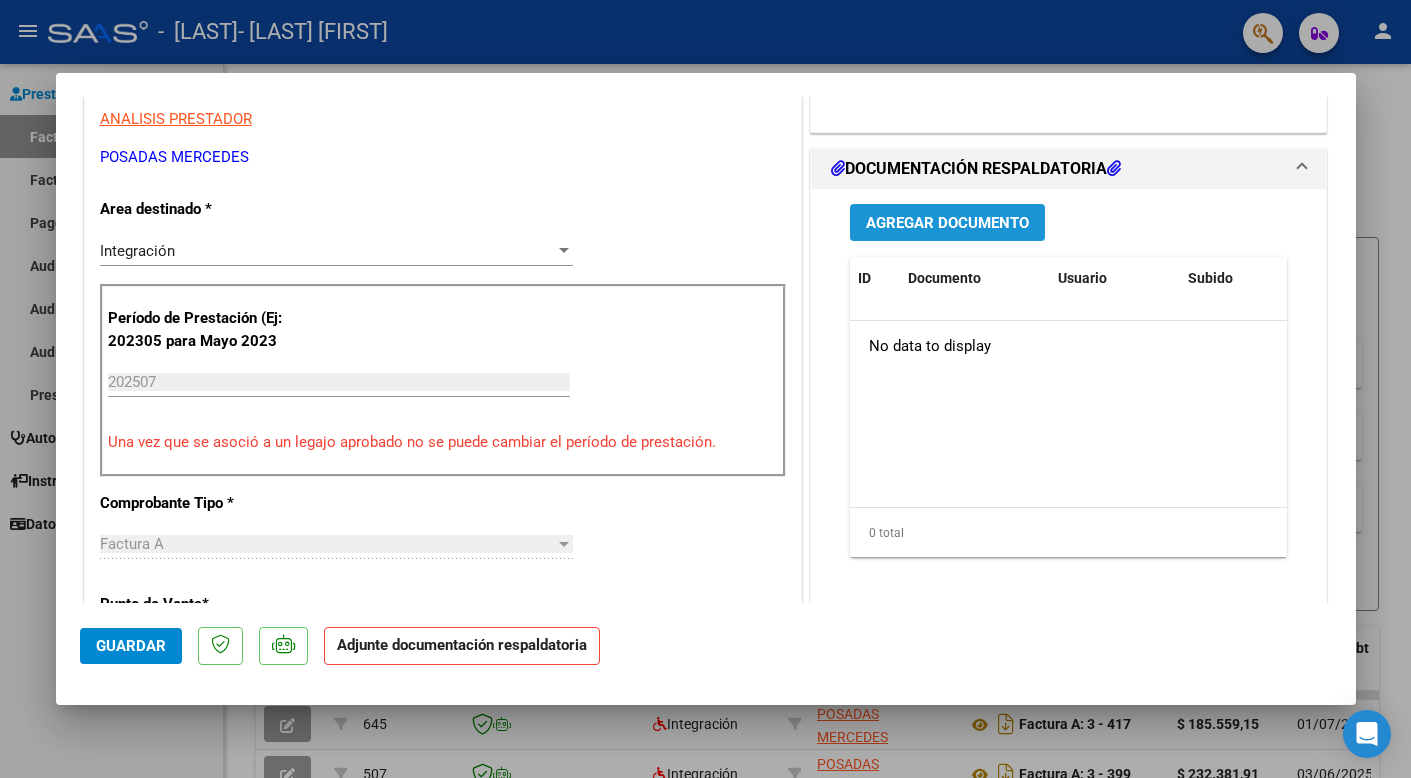 click on "Agregar Documento" at bounding box center [947, 223] 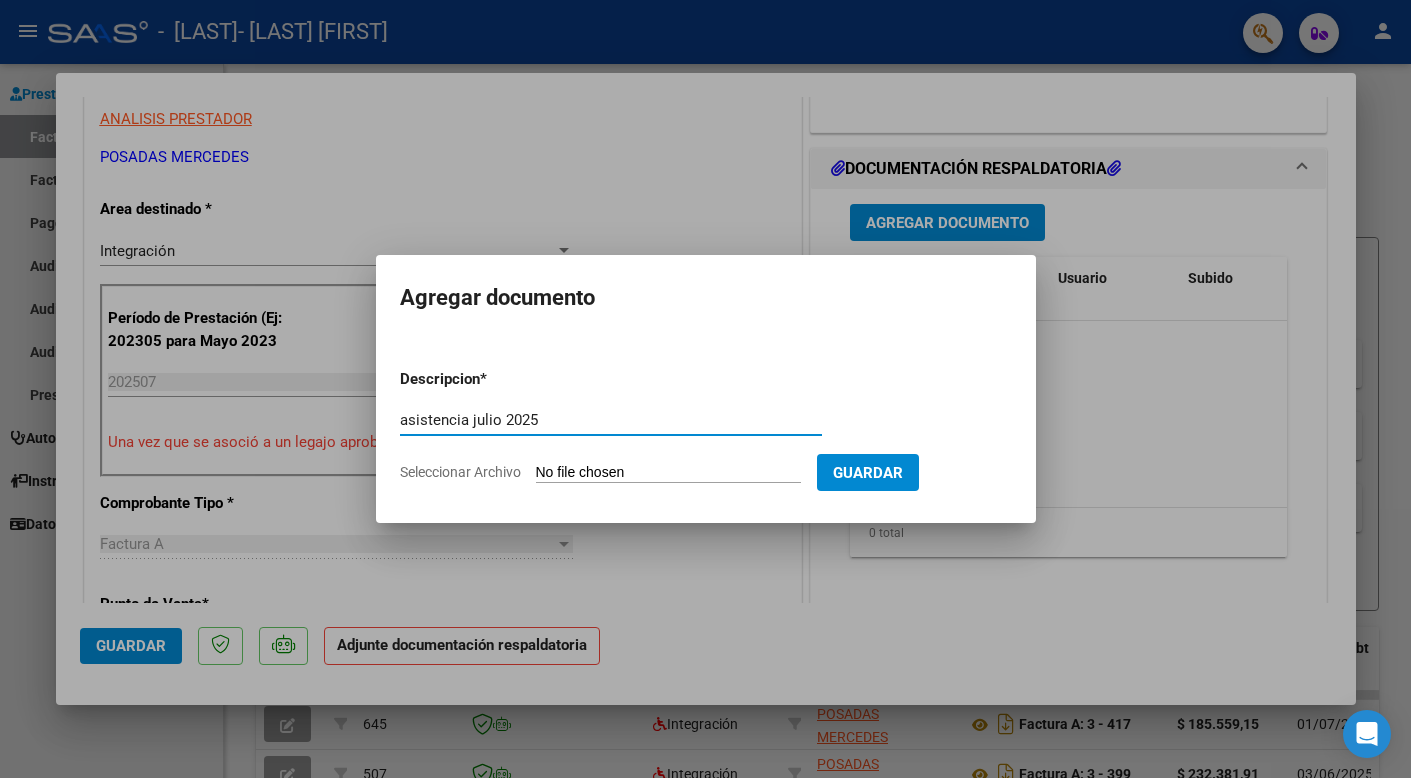 type on "asistencia julio 2025" 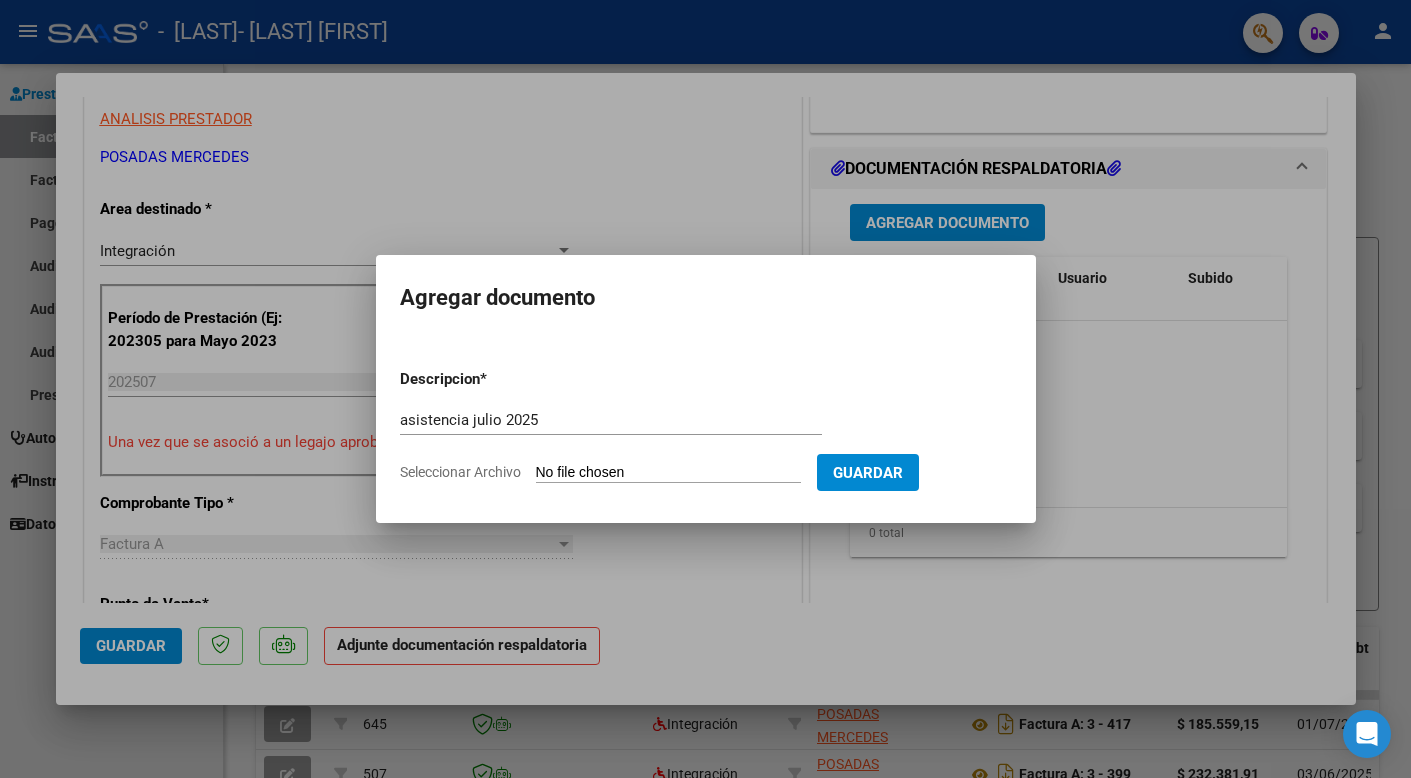 type on "C:\fakepath\[NAME].pdf" 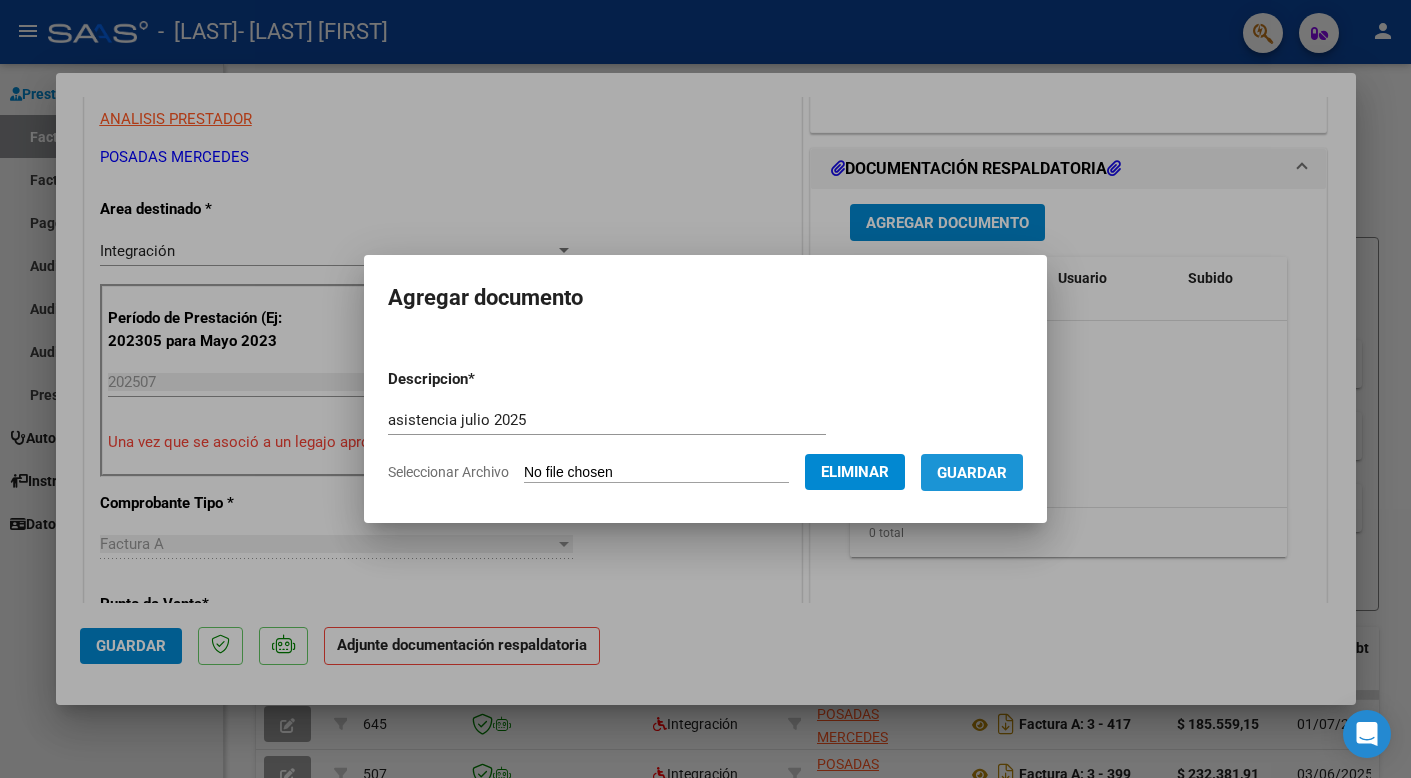 click on "Guardar" at bounding box center (972, 473) 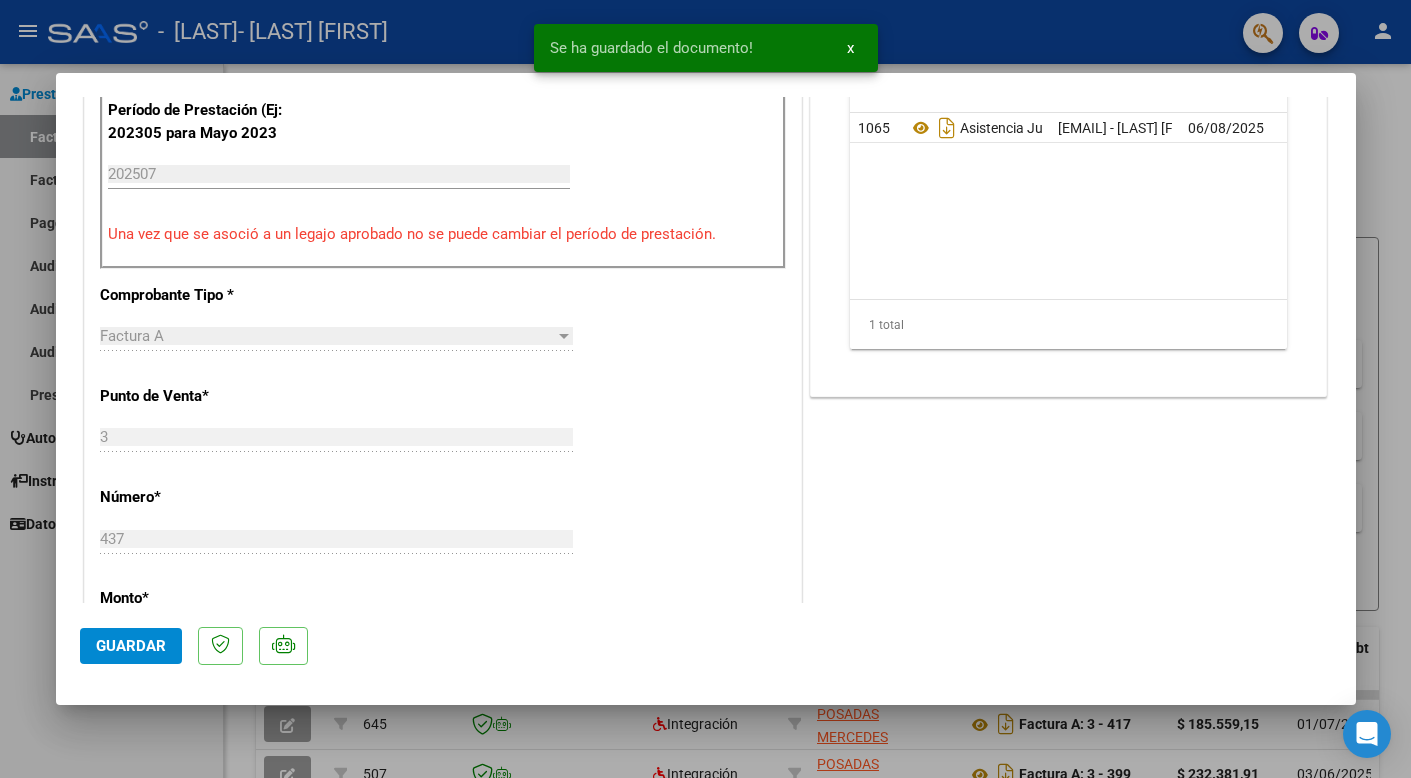 scroll, scrollTop: 654, scrollLeft: 0, axis: vertical 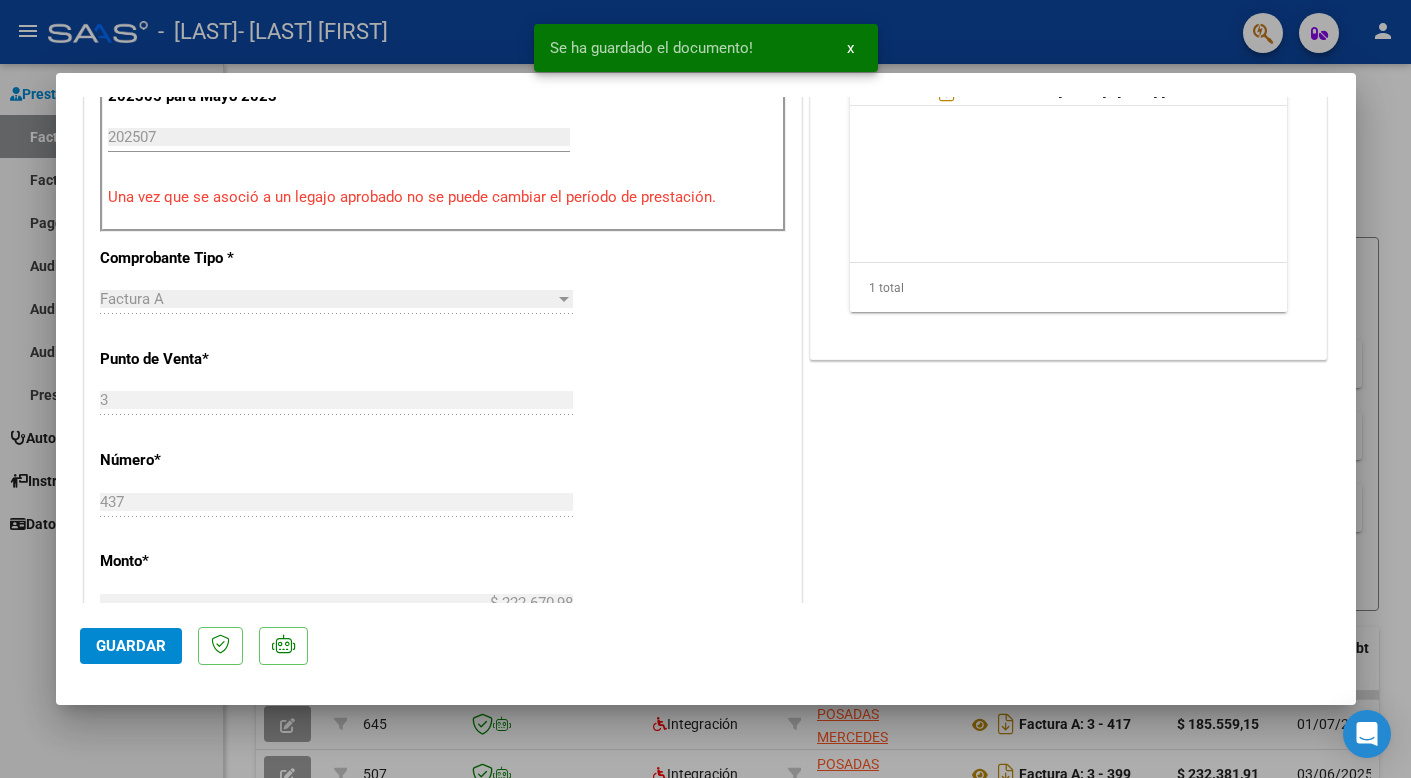 click on "Guardar" 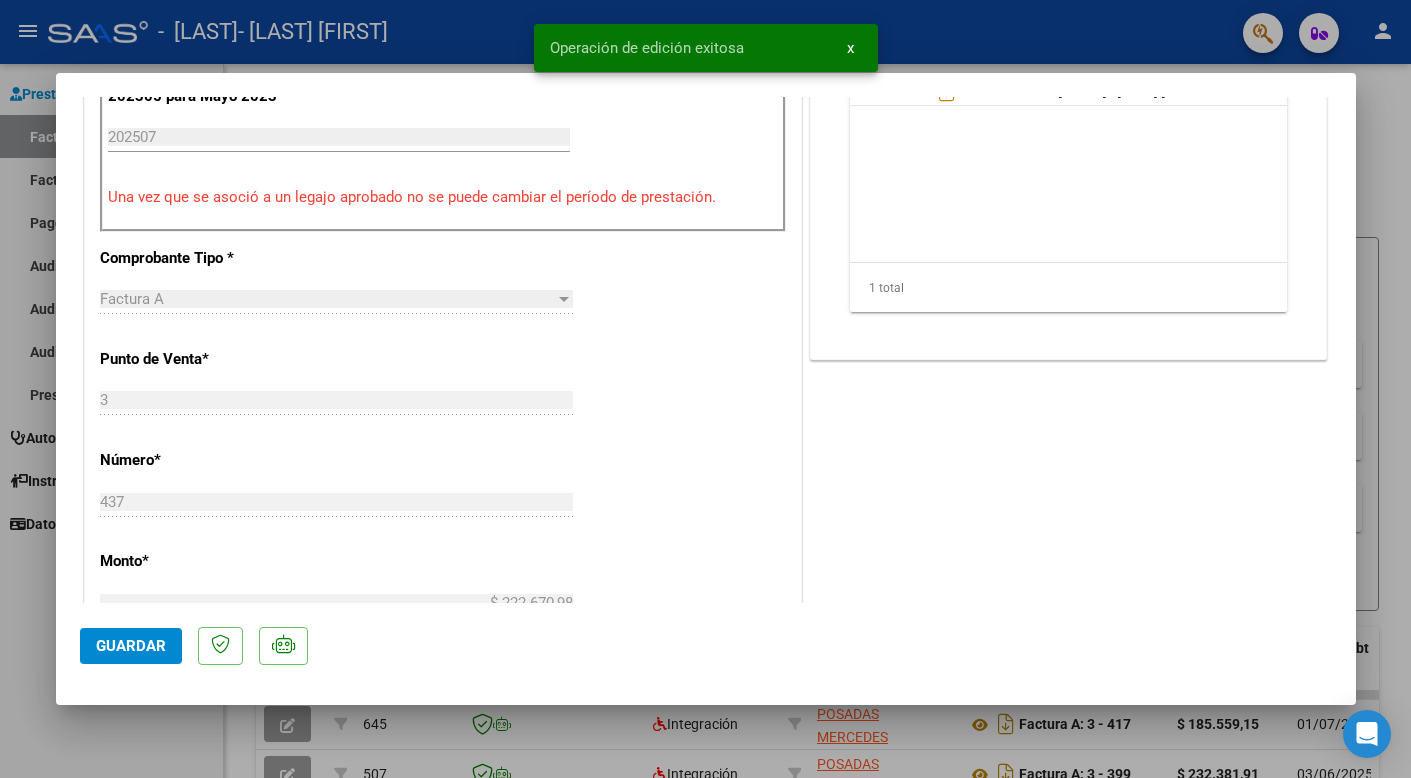 click on "x" 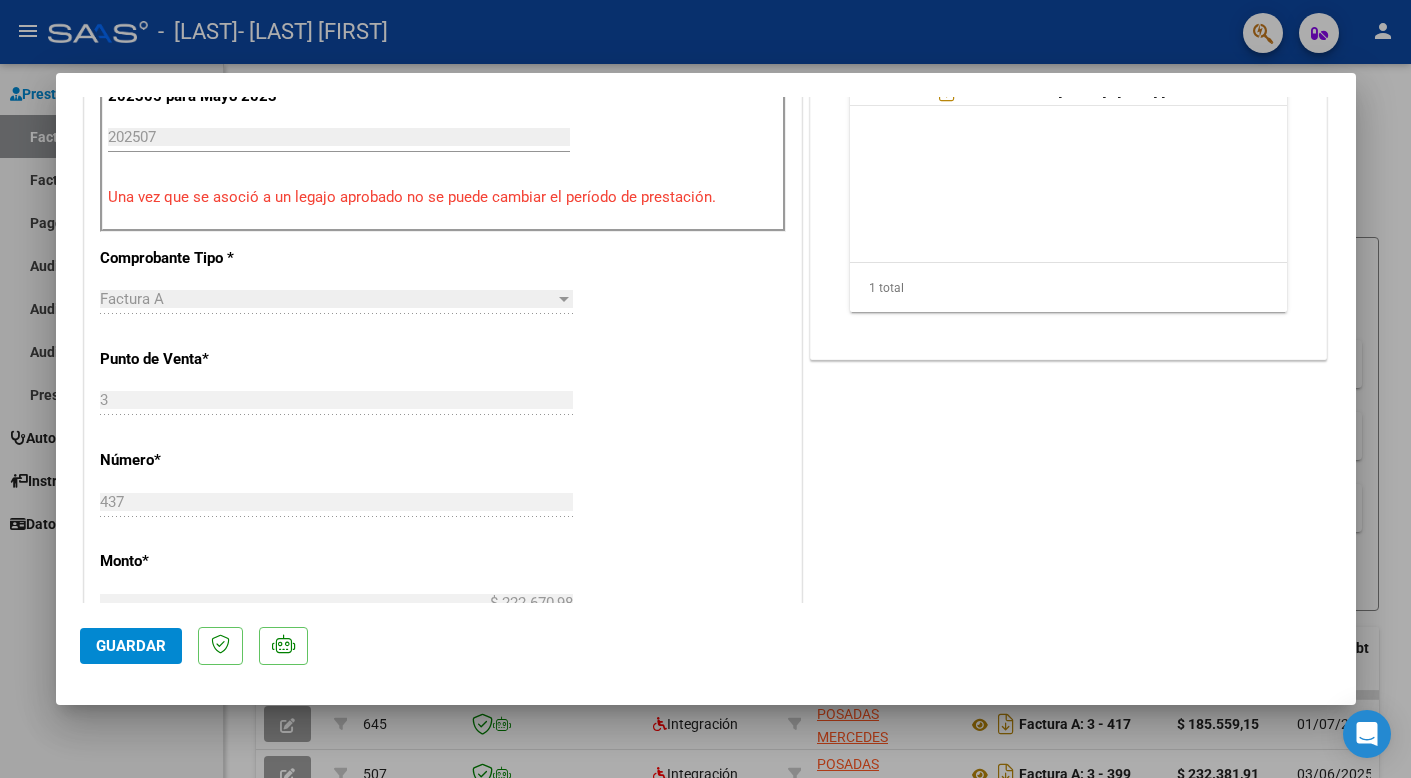 click at bounding box center [705, 389] 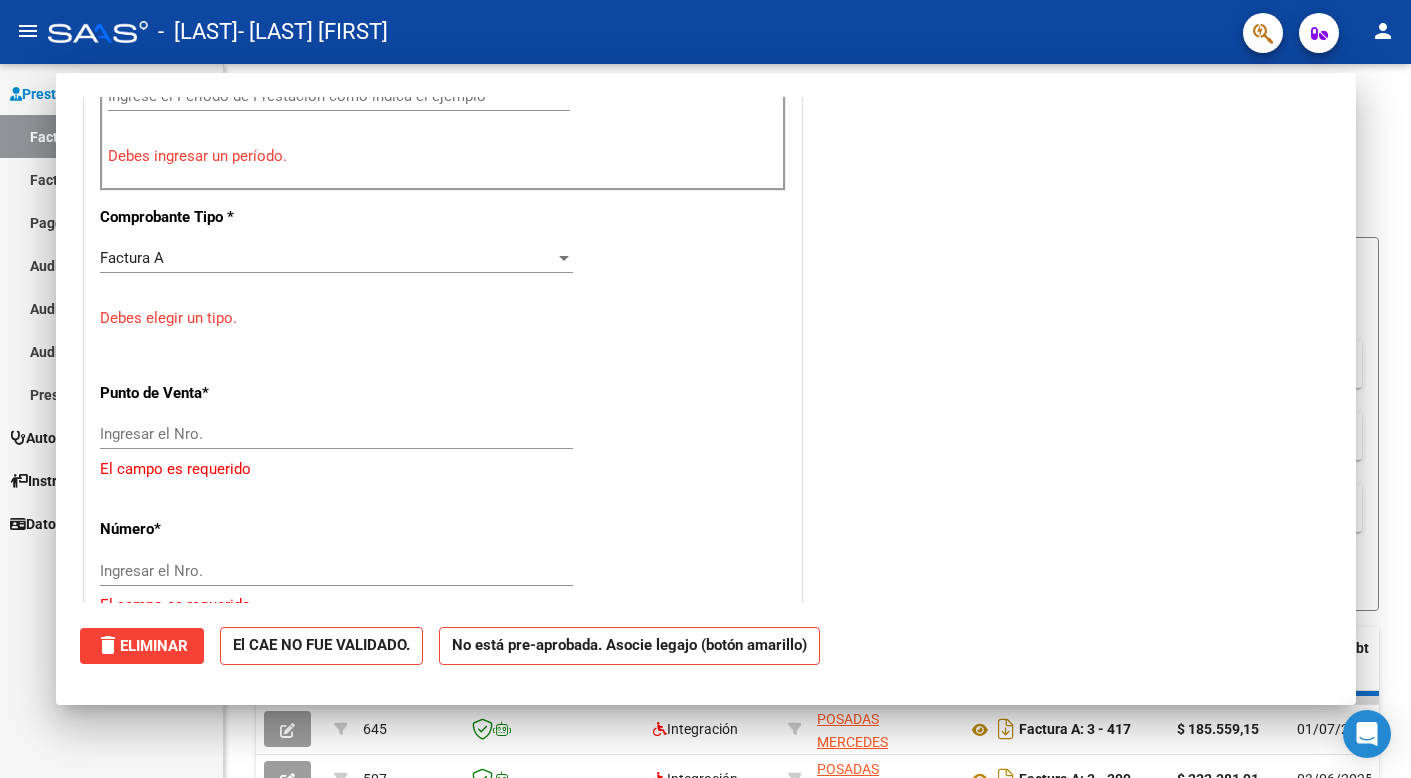 scroll, scrollTop: 0, scrollLeft: 0, axis: both 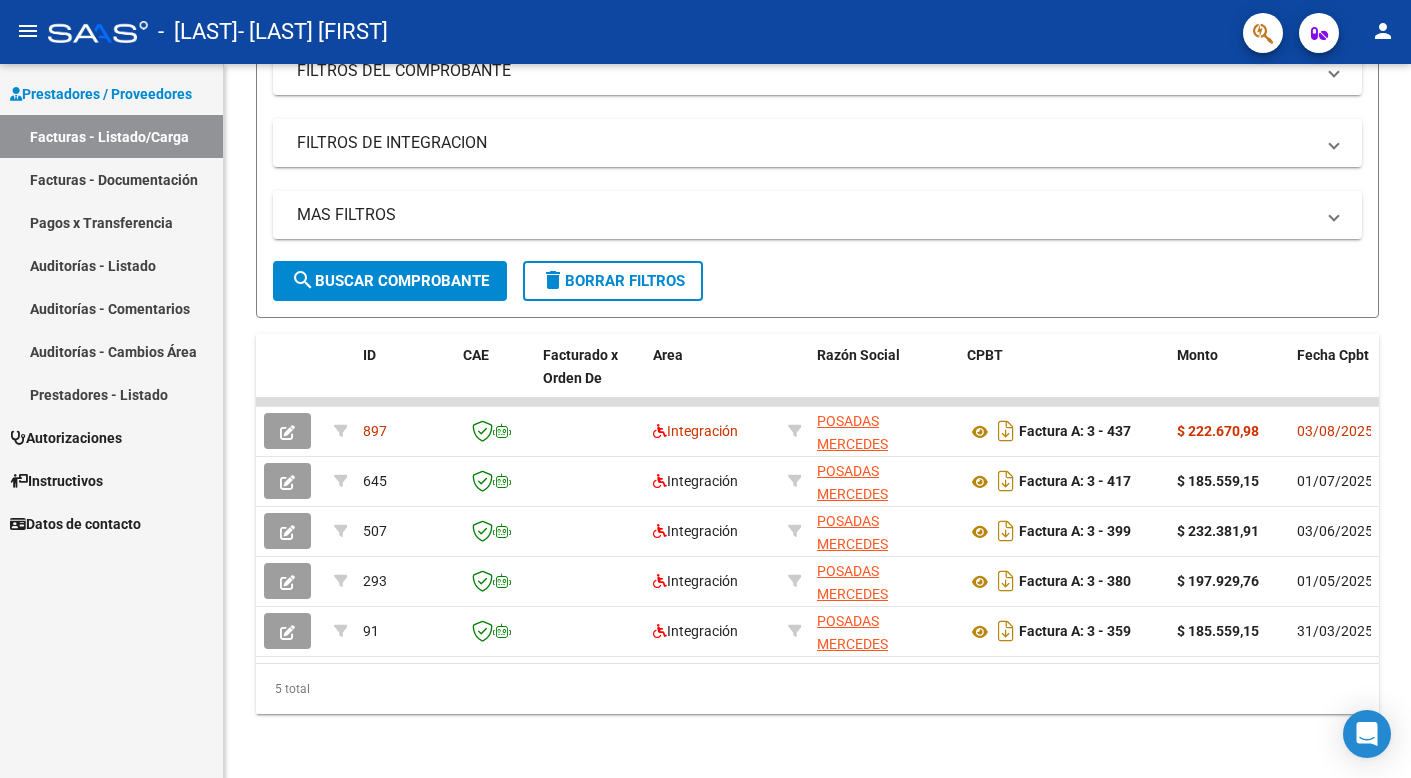 click on "person" 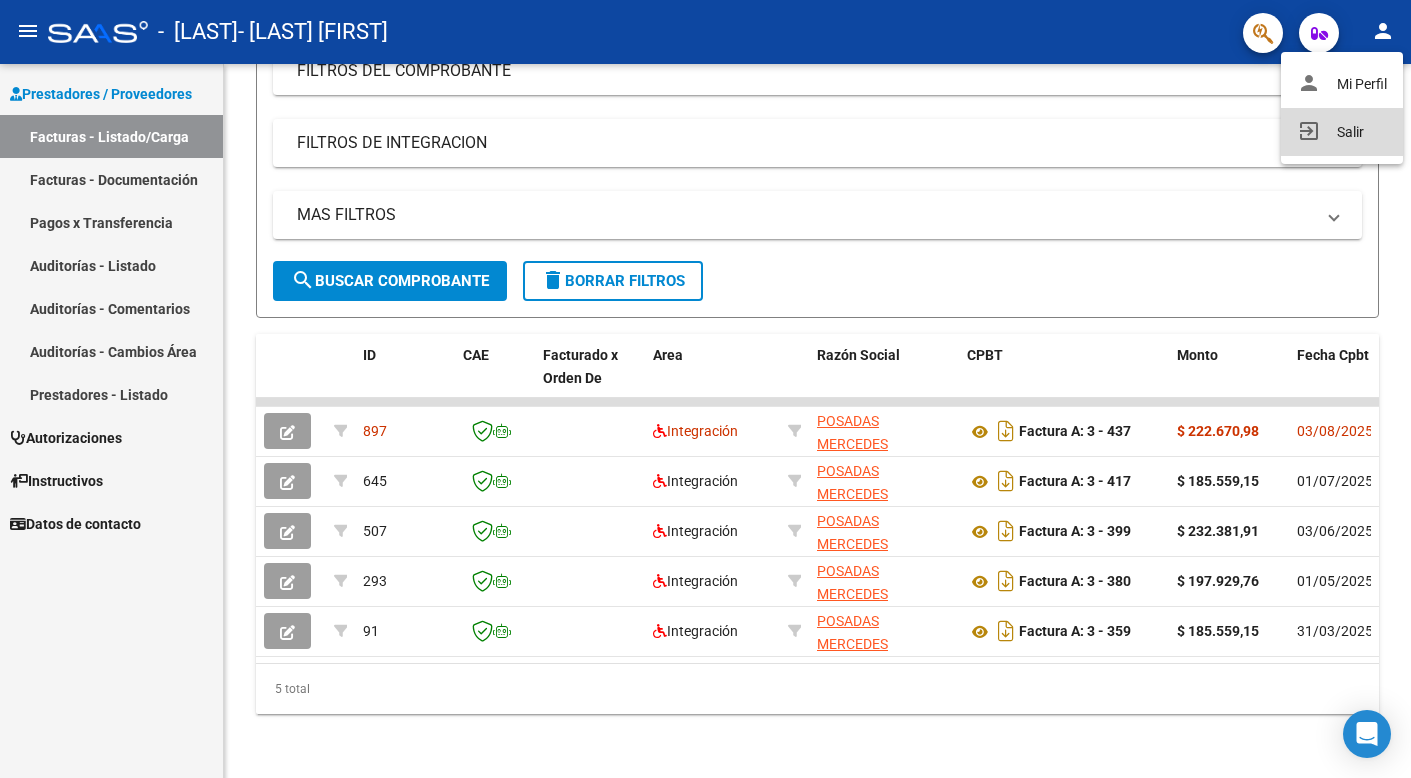 click on "exit_to_app  Salir" at bounding box center [1342, 132] 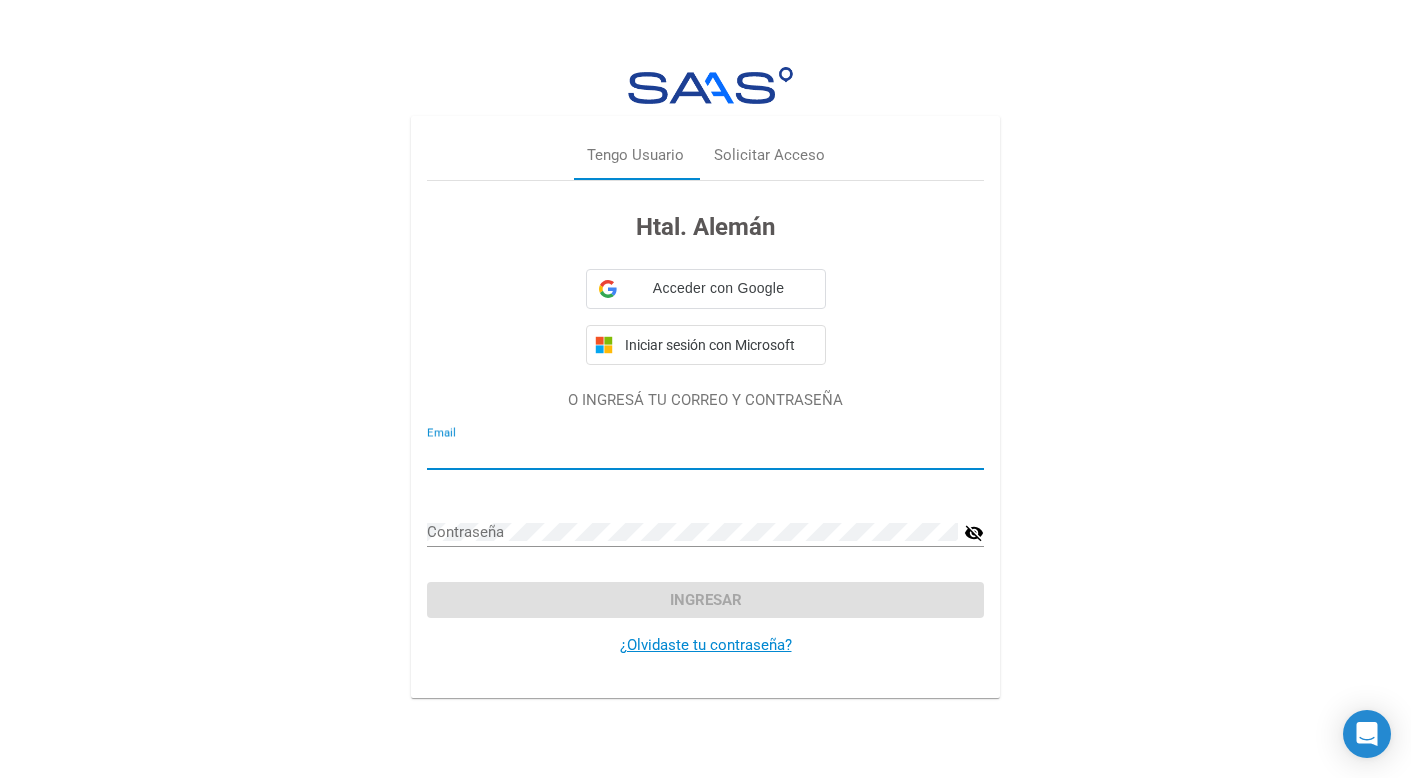 type on "[EMAIL]" 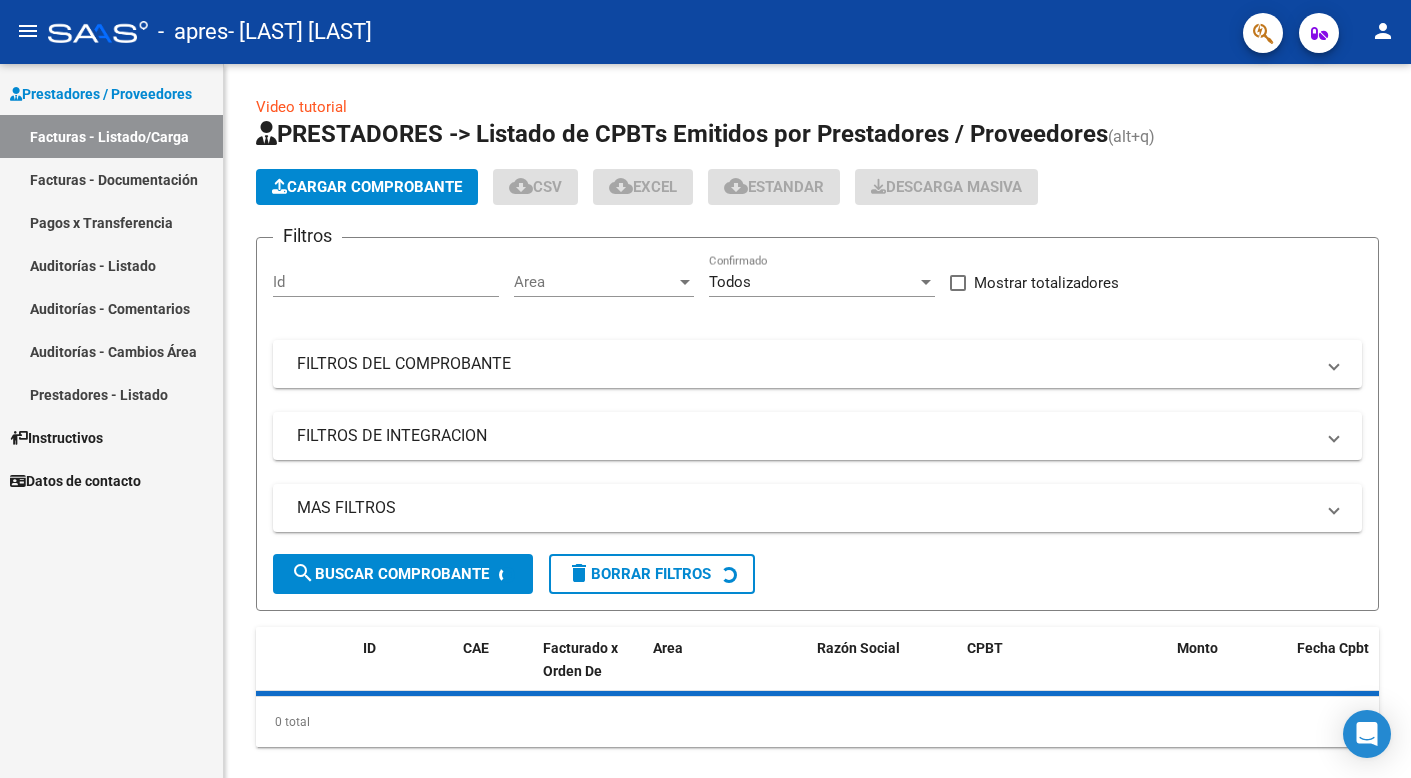 scroll, scrollTop: 0, scrollLeft: 0, axis: both 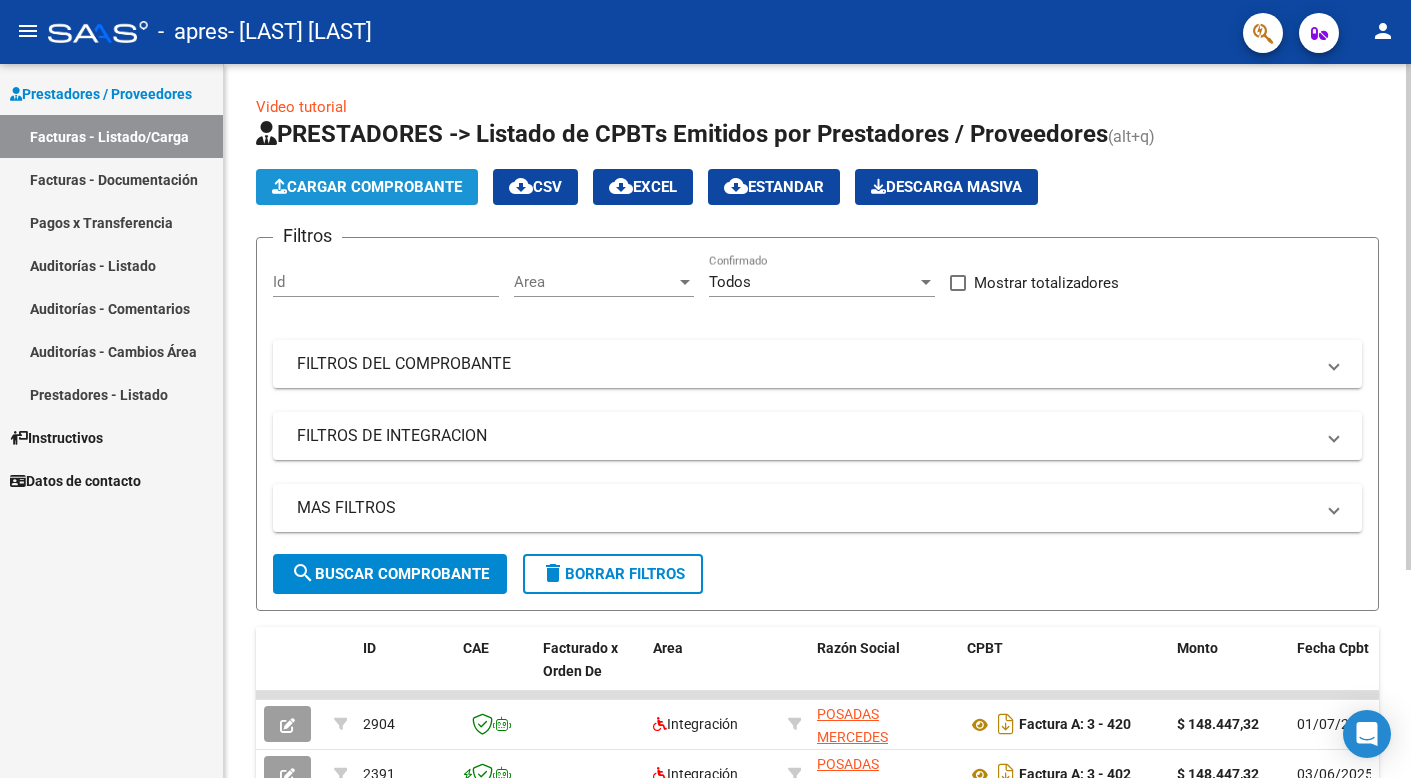 click on "Cargar Comprobante" 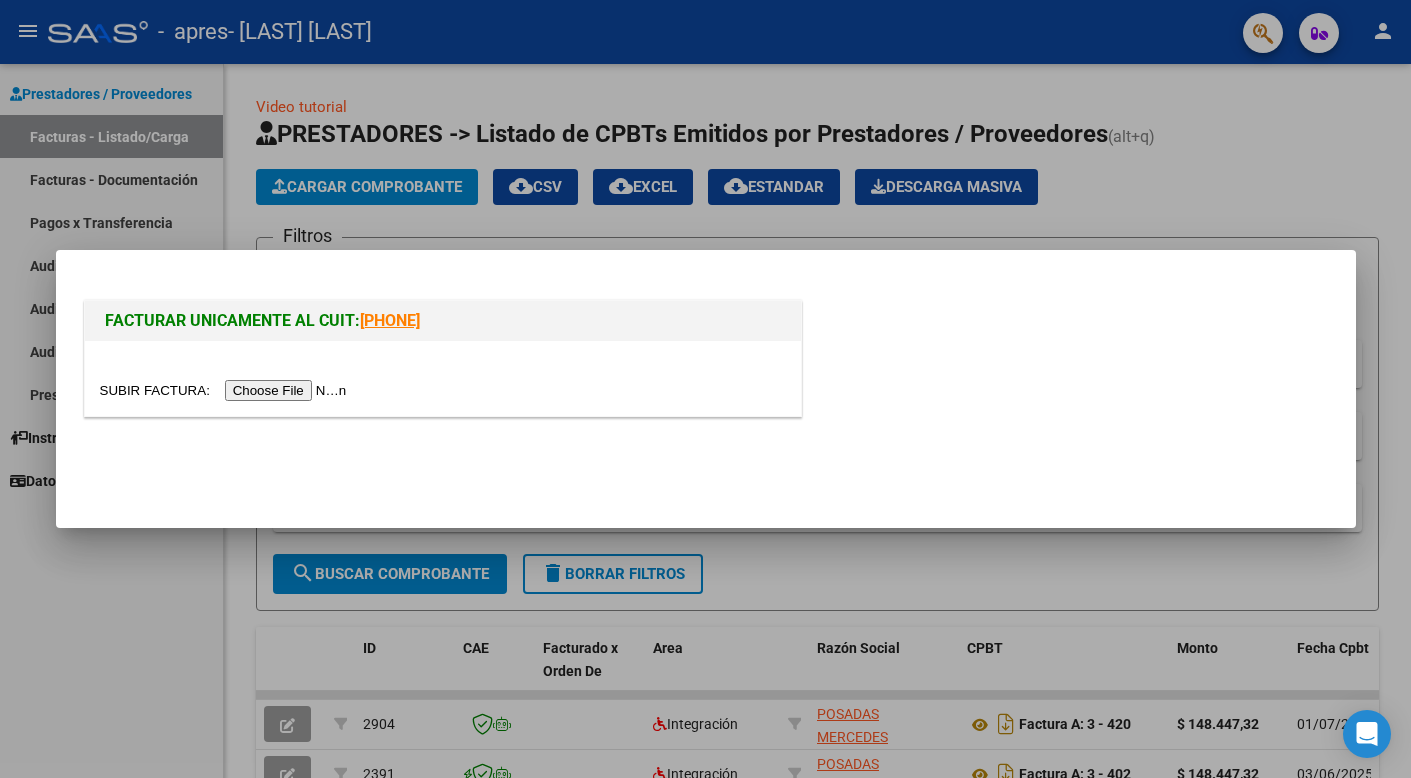 click at bounding box center (226, 390) 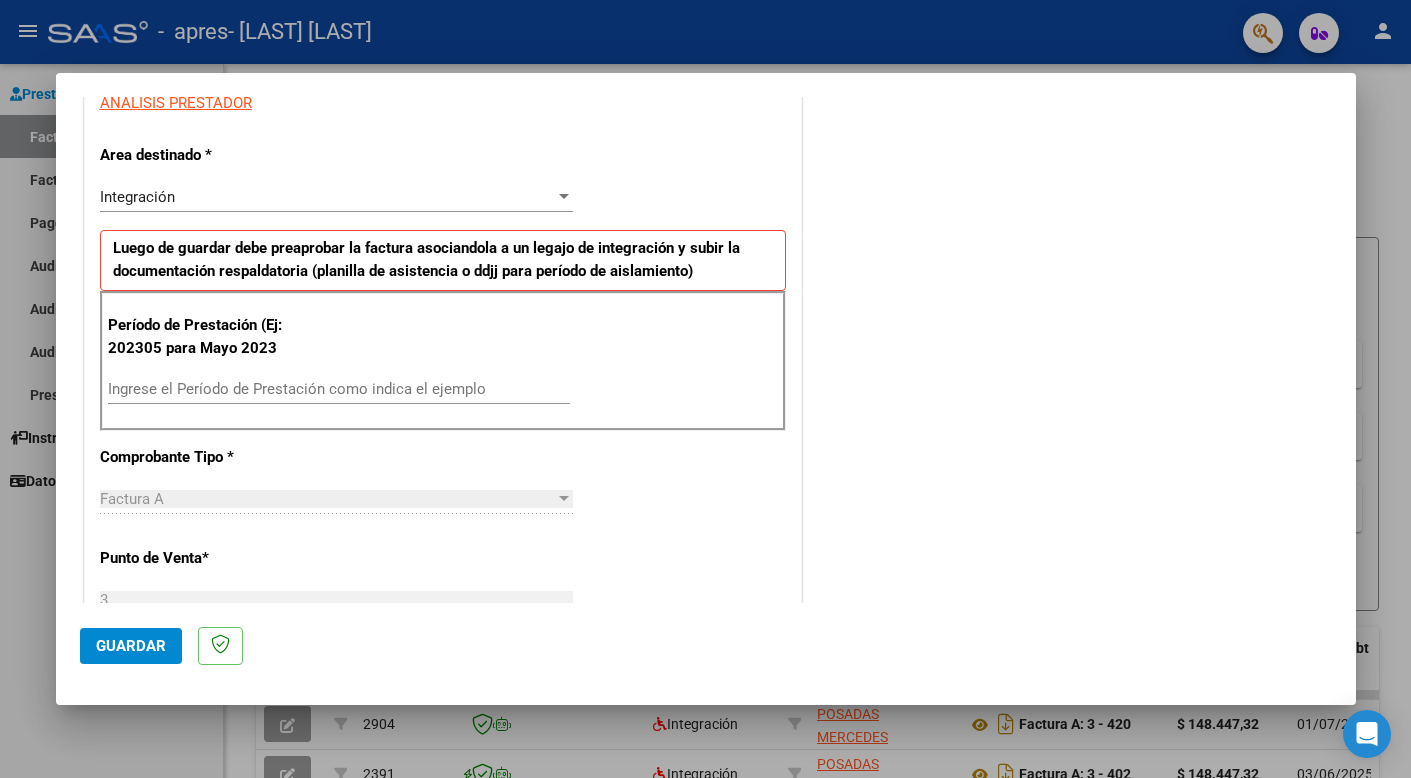 scroll, scrollTop: 401, scrollLeft: 0, axis: vertical 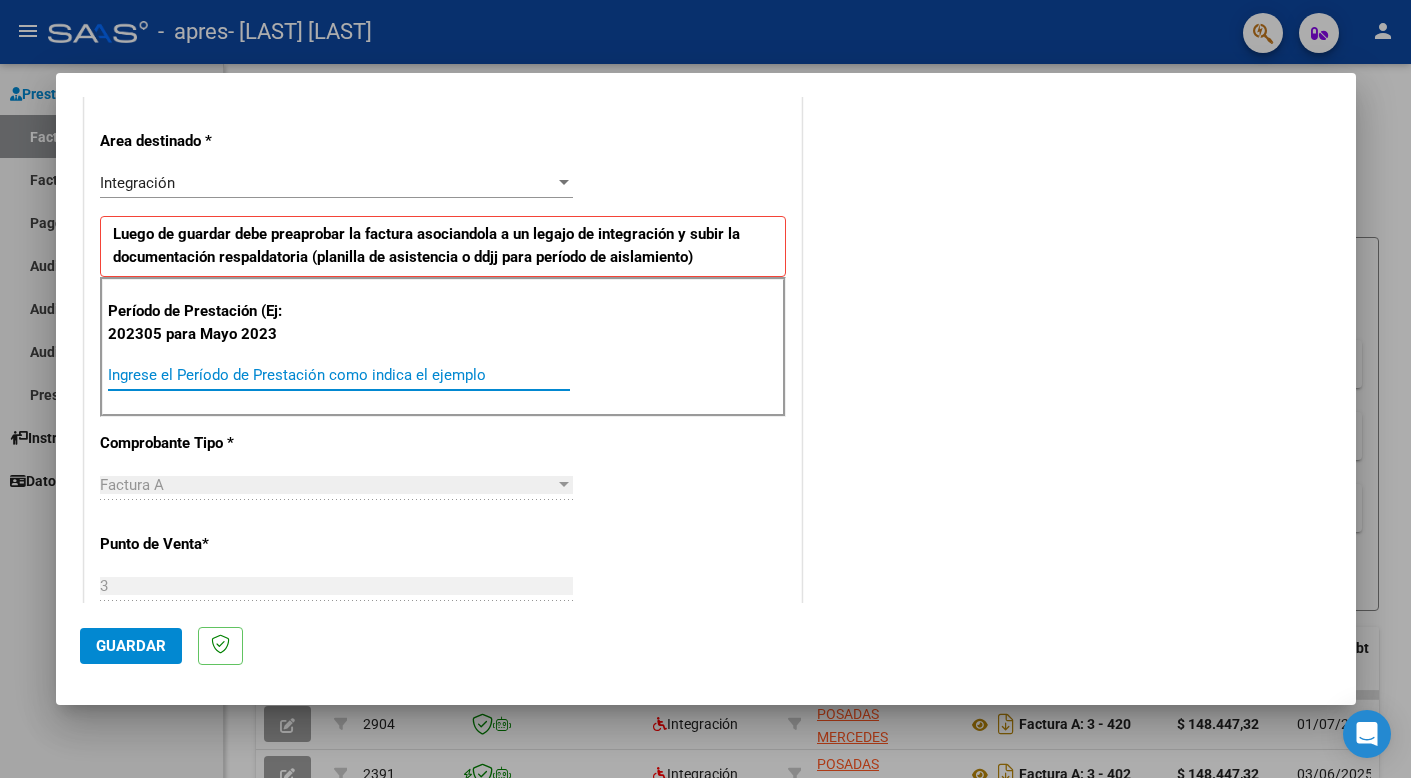 click on "Ingrese el Período de Prestación como indica el ejemplo" at bounding box center (339, 375) 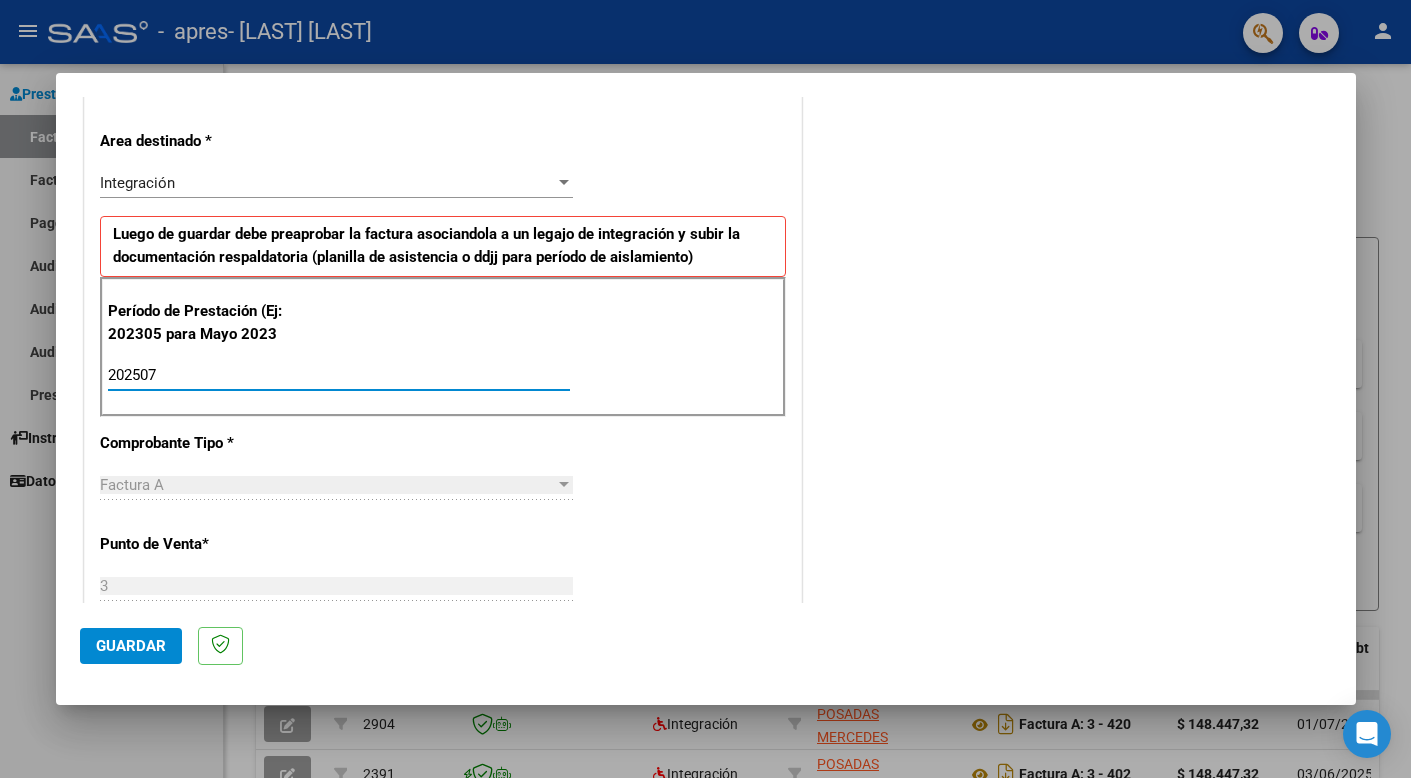 type on "202507" 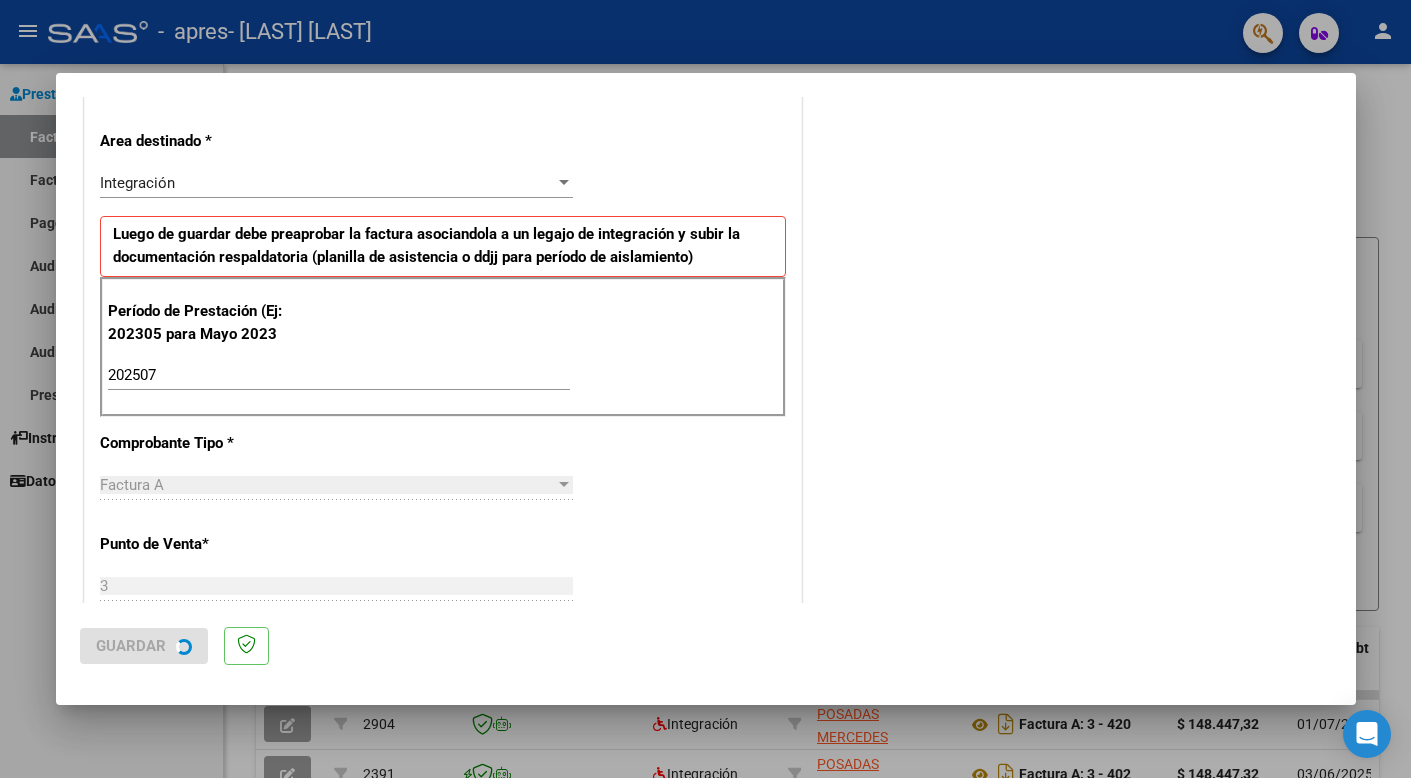 scroll, scrollTop: 0, scrollLeft: 0, axis: both 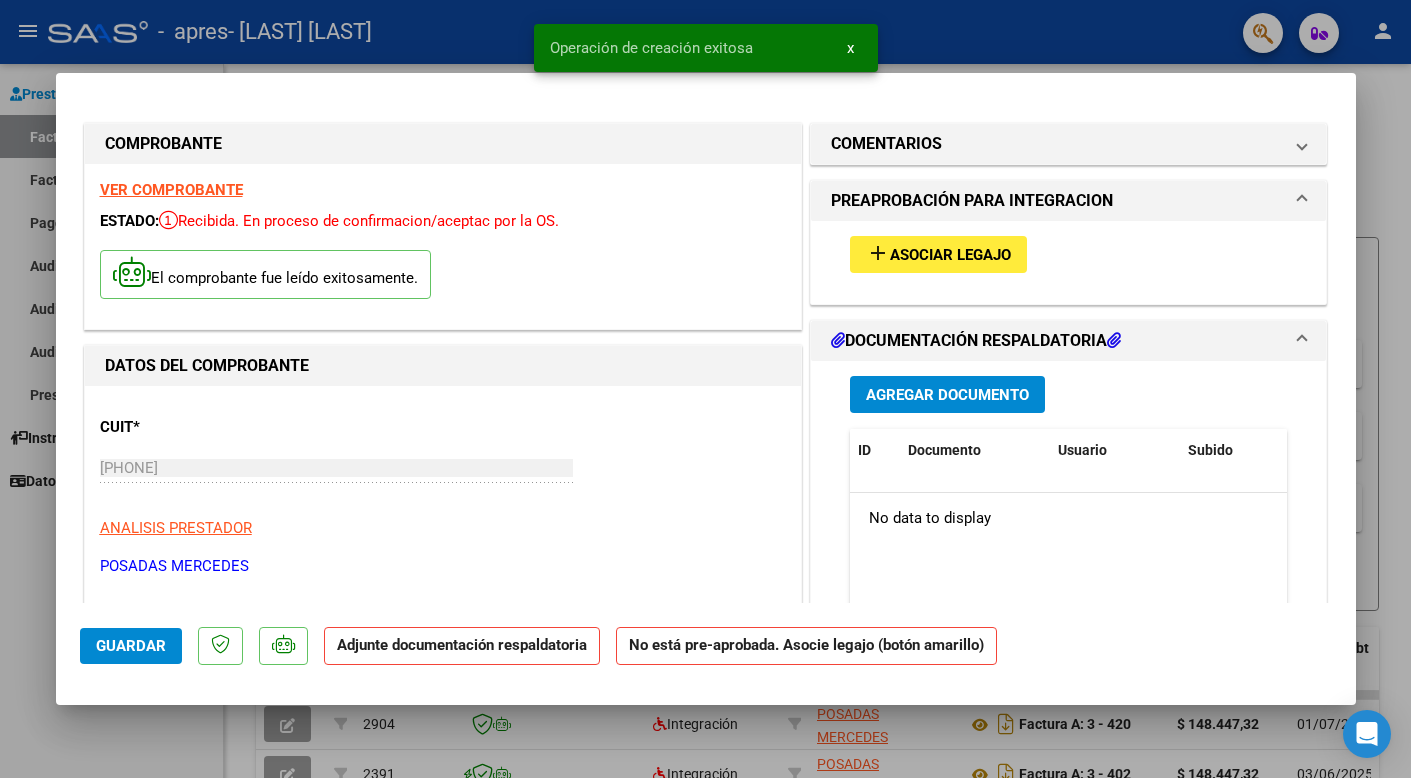 click on "Asociar Legajo" at bounding box center [950, 255] 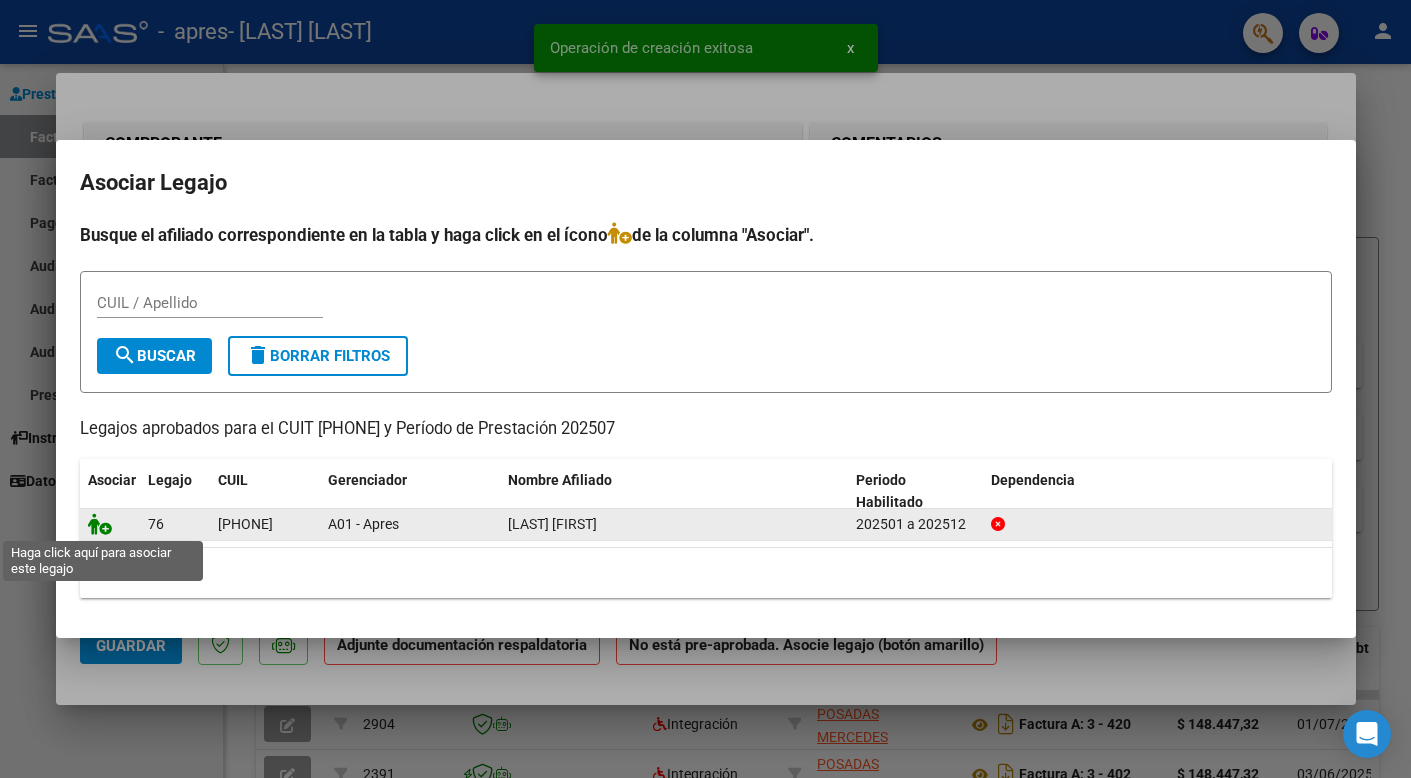 click 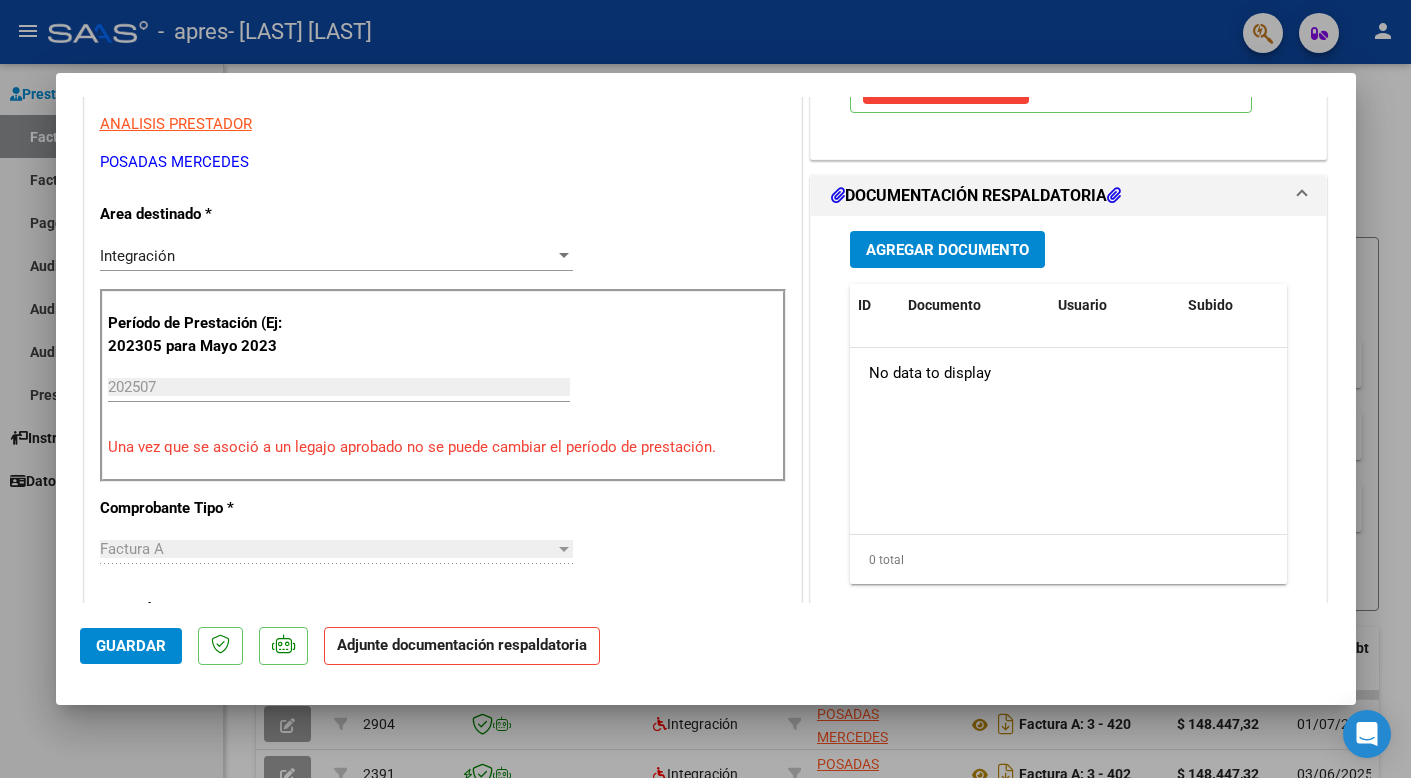 scroll, scrollTop: 237, scrollLeft: 0, axis: vertical 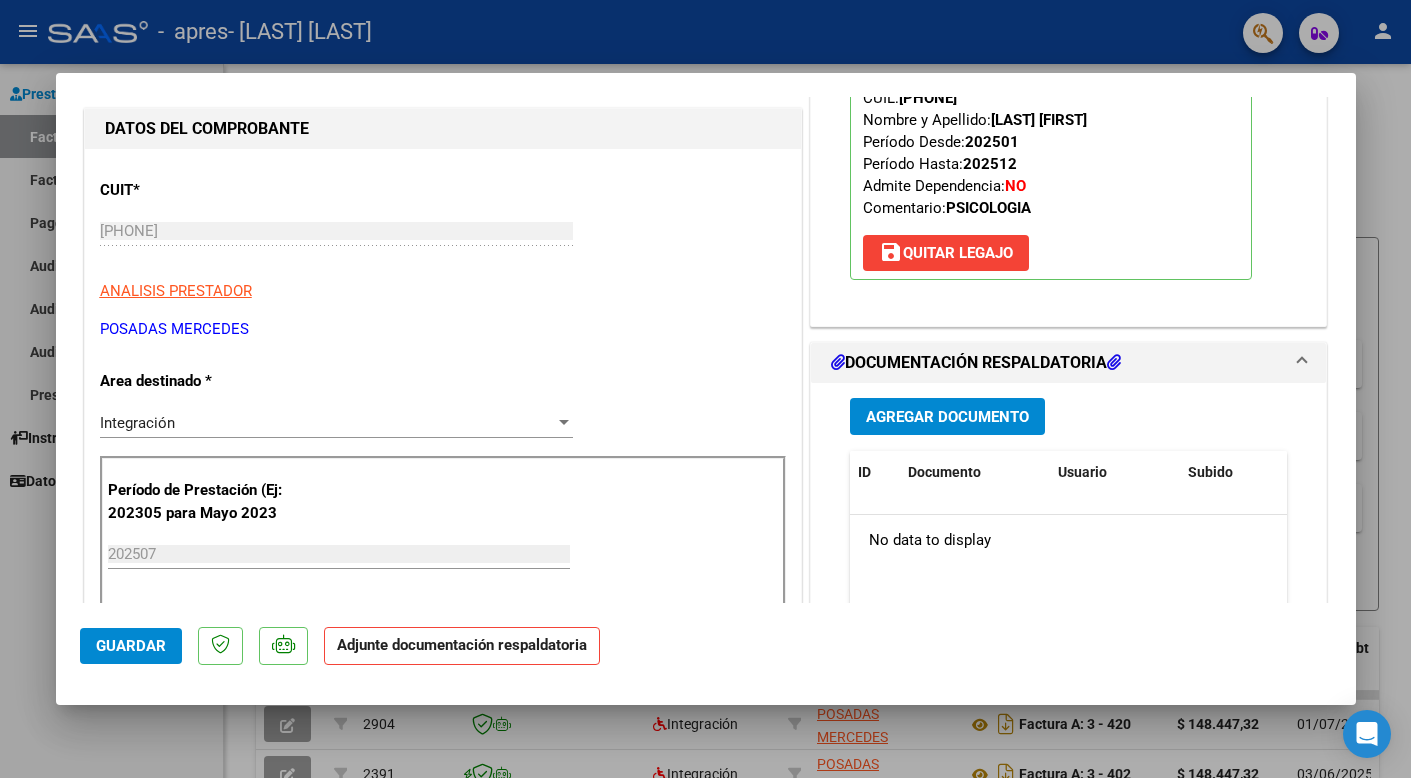 click on "Agregar Documento" at bounding box center [947, 417] 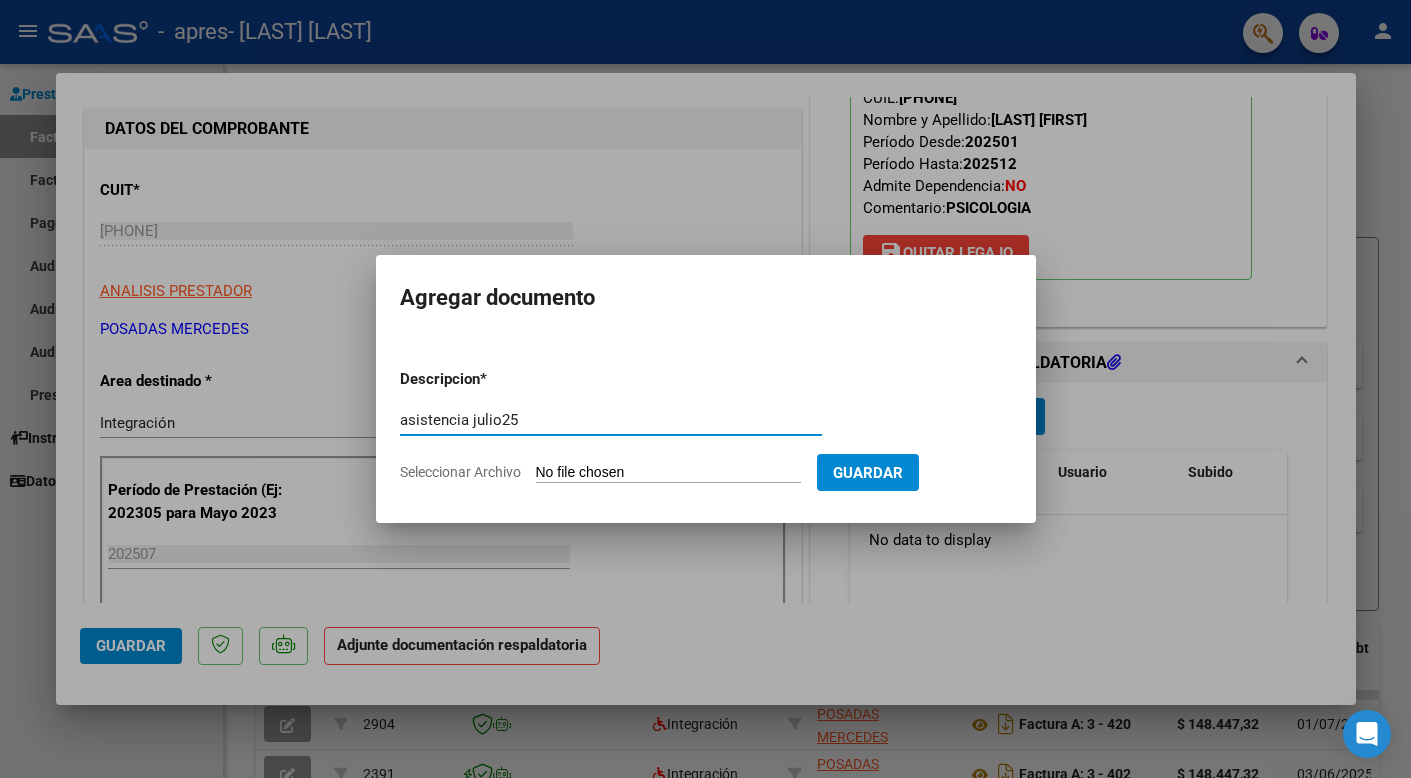 type on "asistencia julio25" 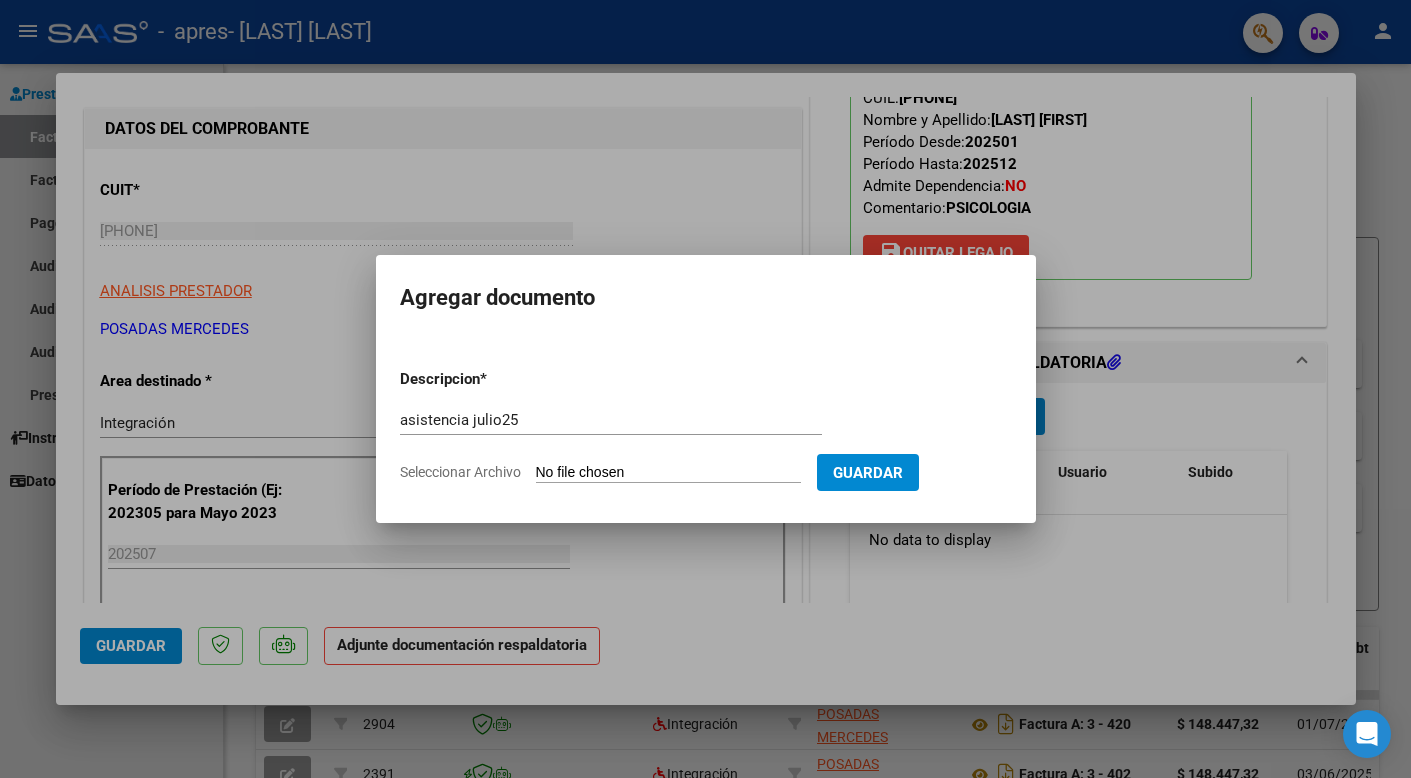 type on "C:\fakepath\asist agus julio25.pdf" 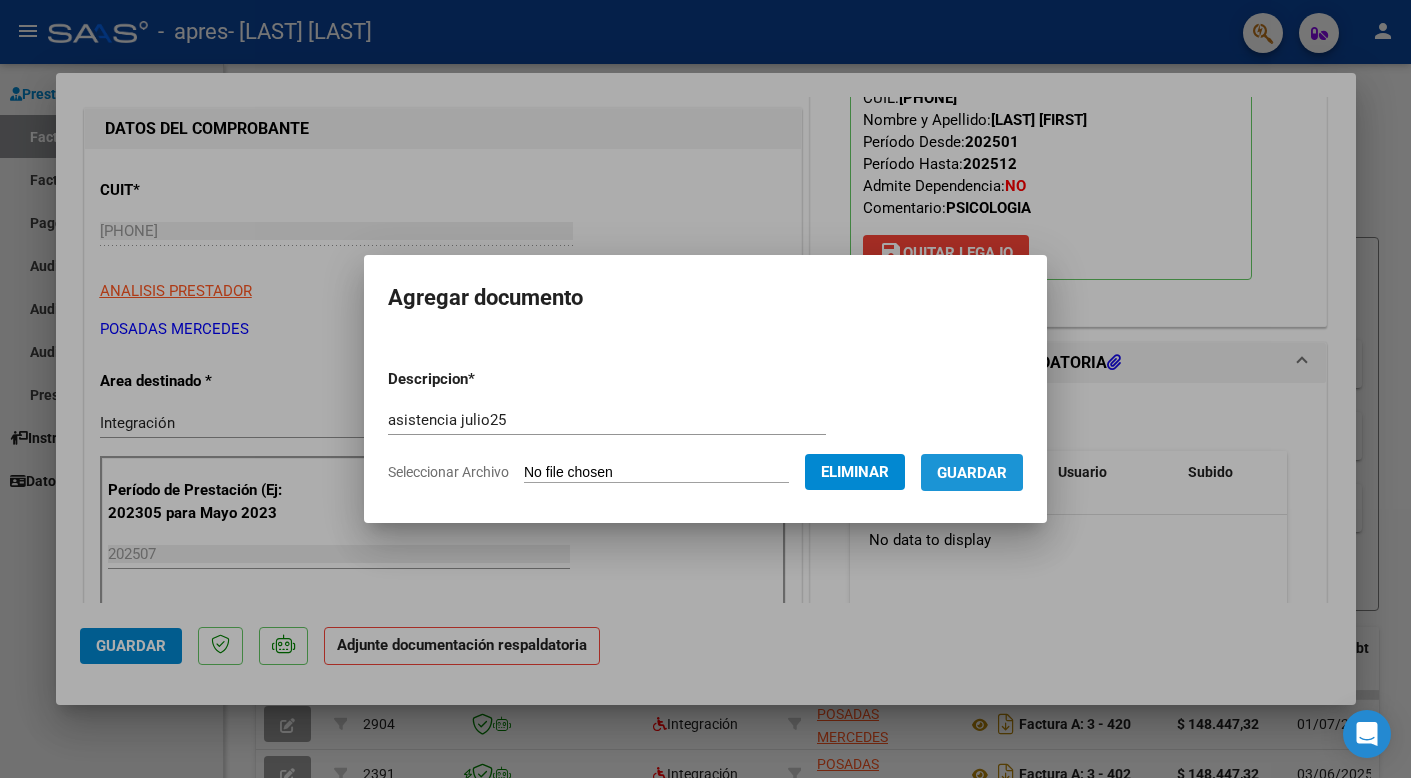 click on "Guardar" at bounding box center (972, 473) 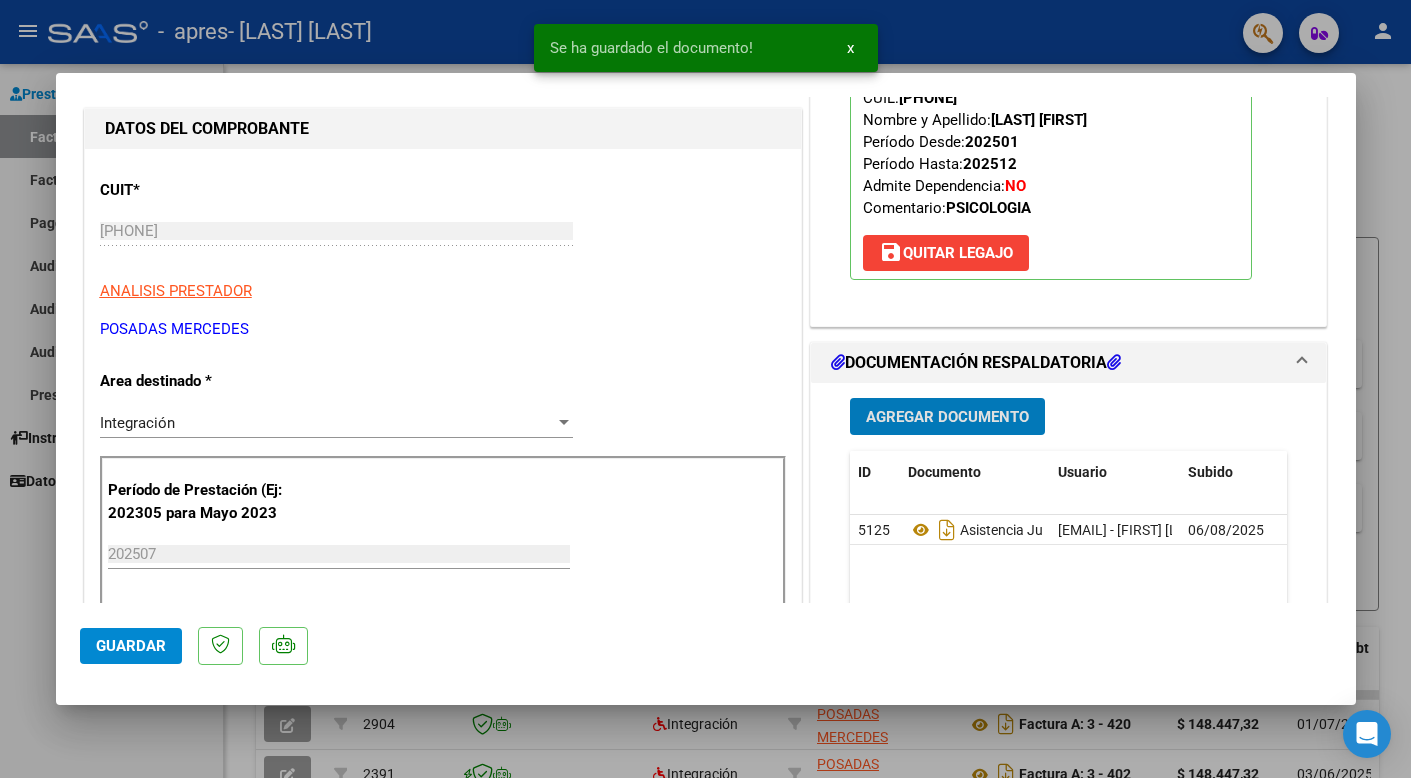 click on "Guardar" 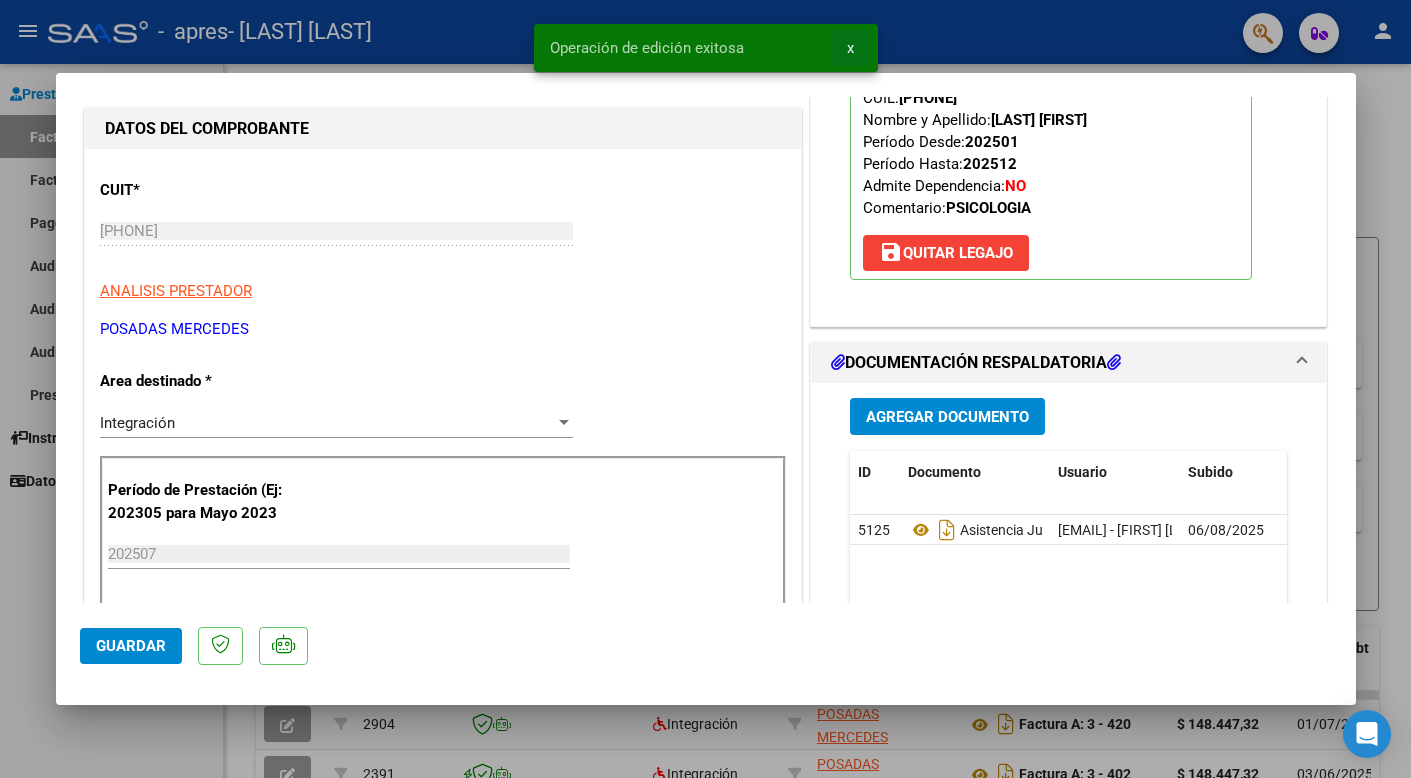 click on "x" at bounding box center (850, 48) 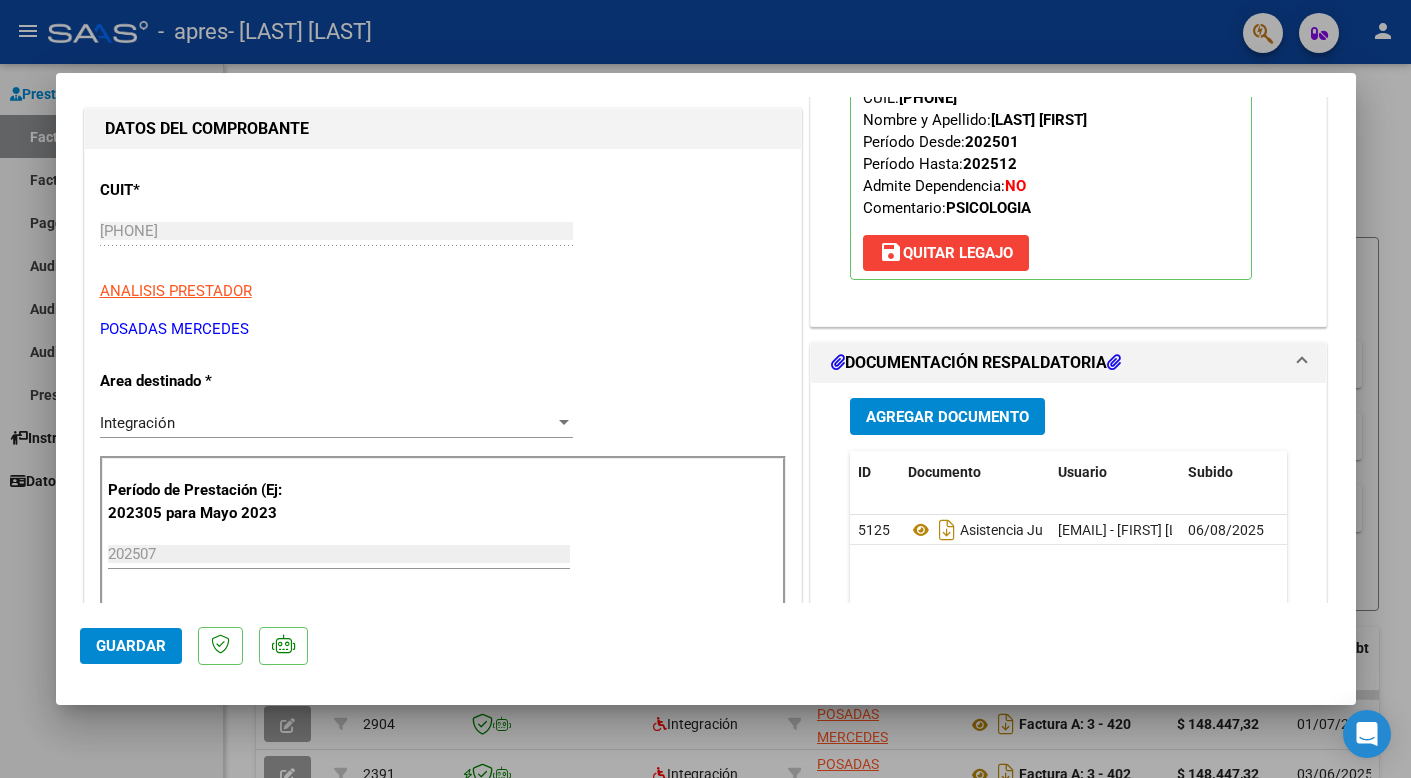 click at bounding box center (705, 389) 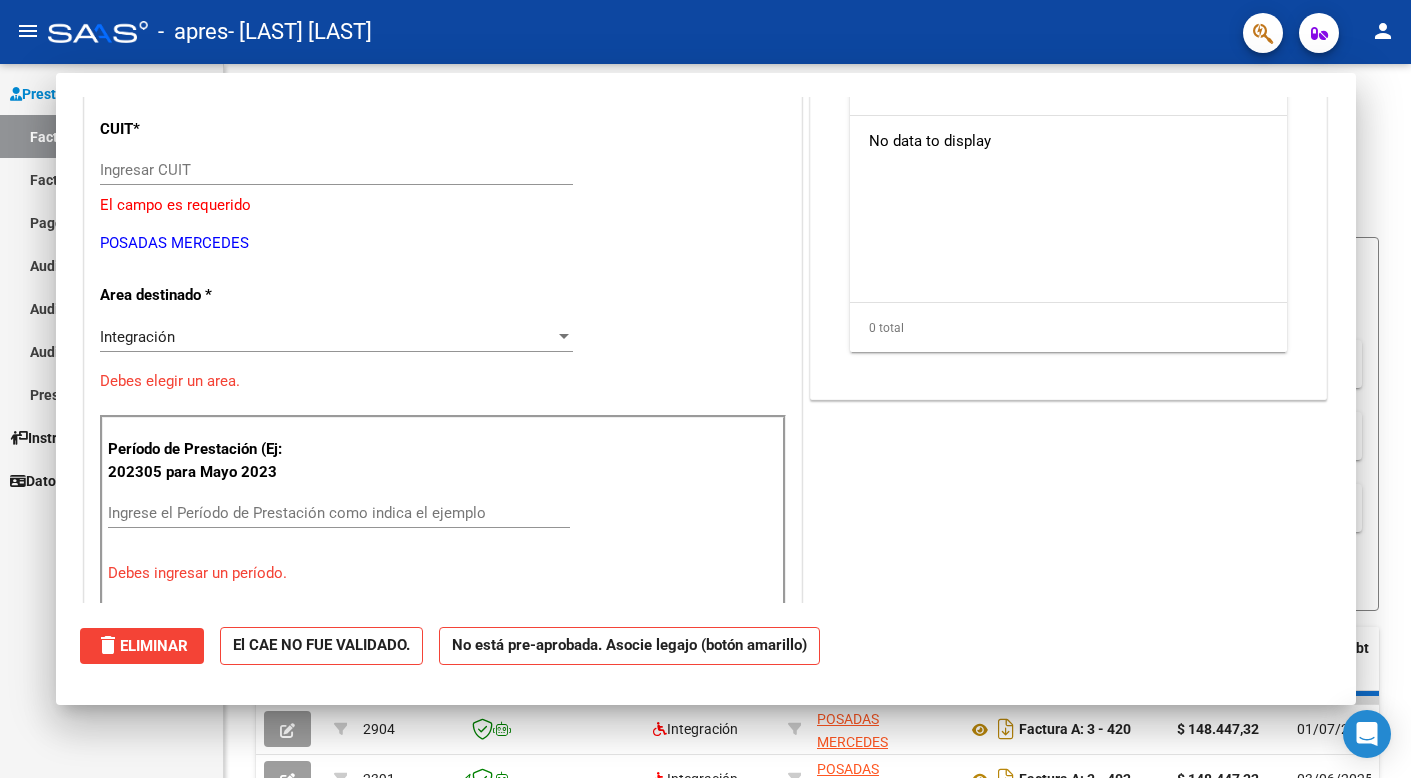 scroll, scrollTop: 0, scrollLeft: 0, axis: both 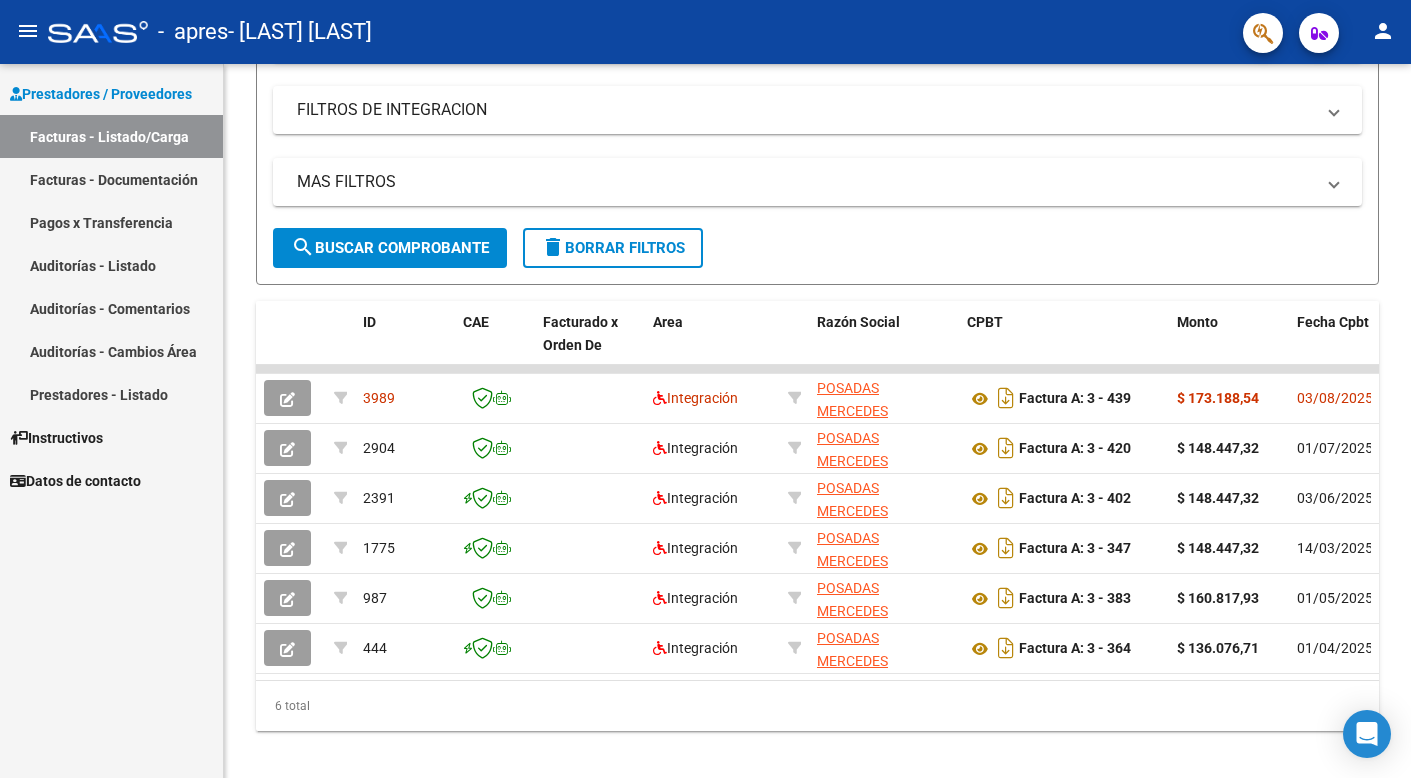 click on "person" 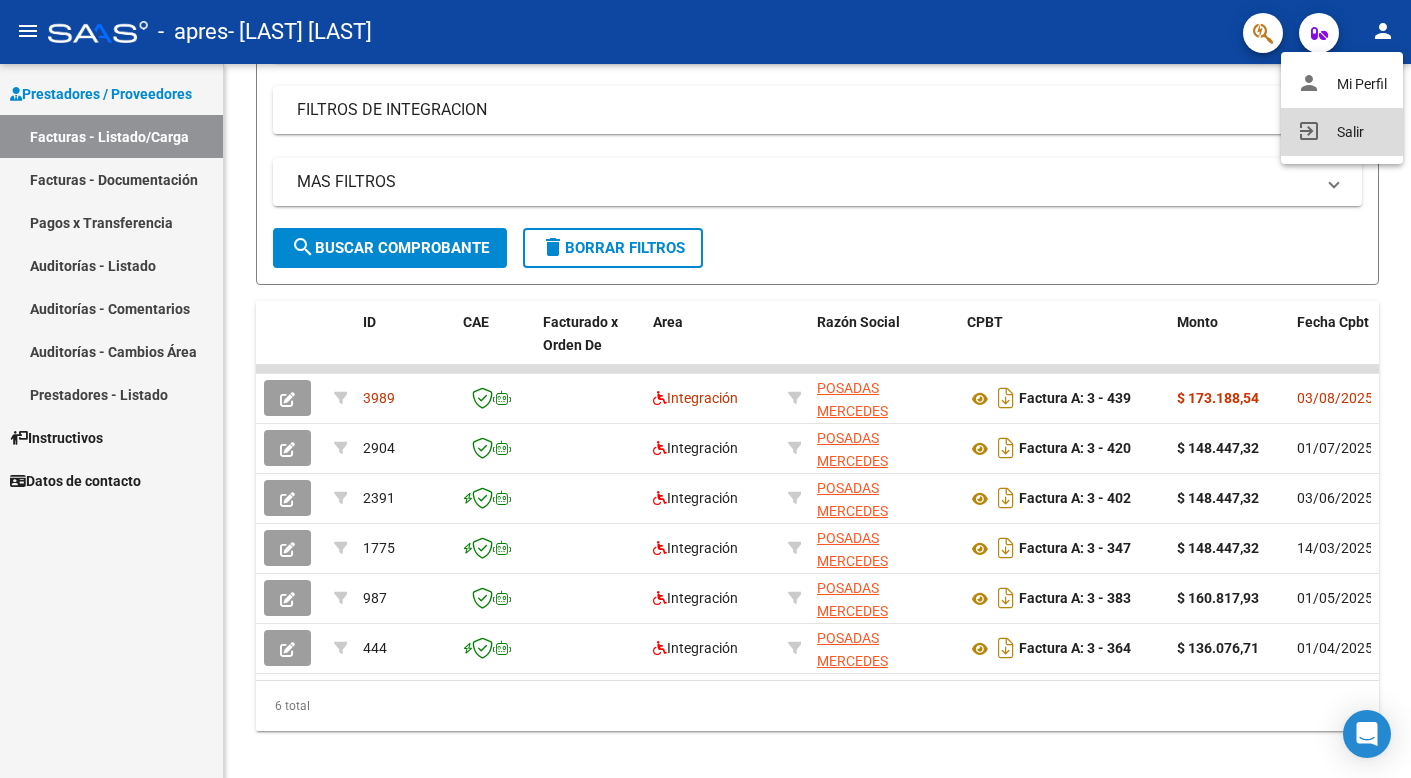 click on "exit_to_app  Salir" at bounding box center (1342, 132) 